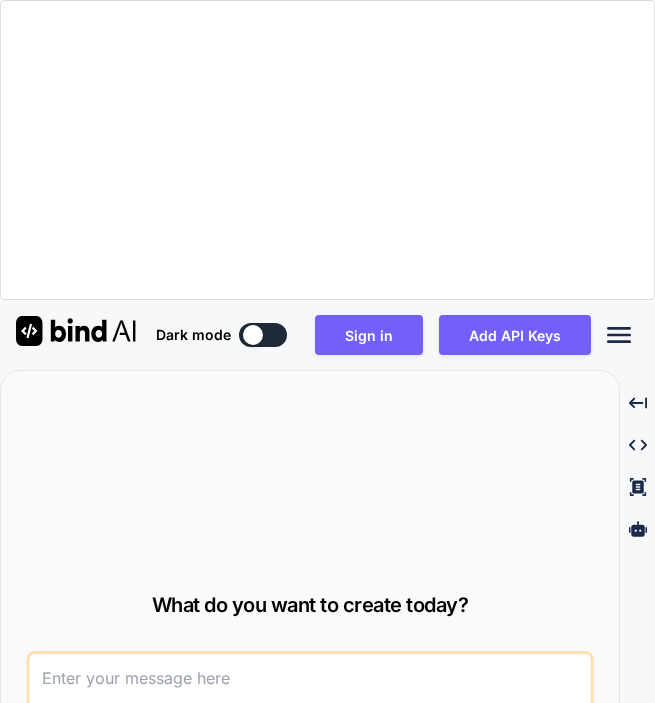 scroll, scrollTop: 0, scrollLeft: 0, axis: both 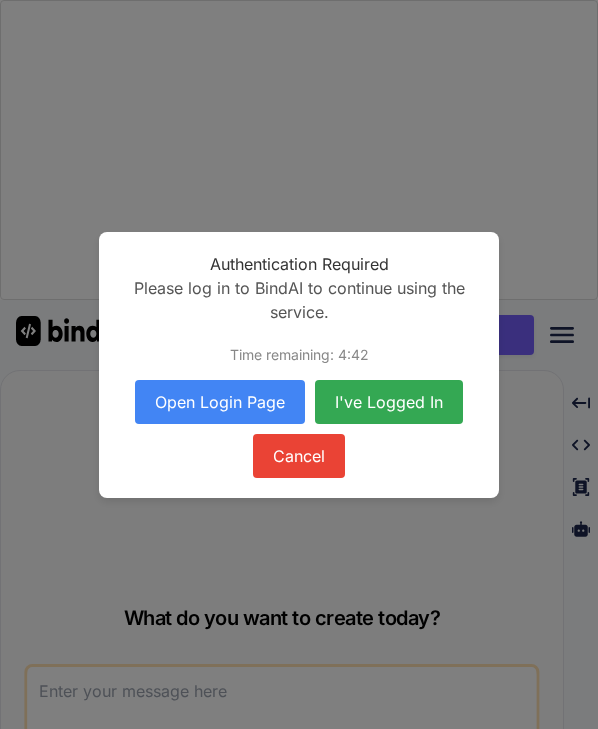 click on "Open Login Page" at bounding box center (220, 402) 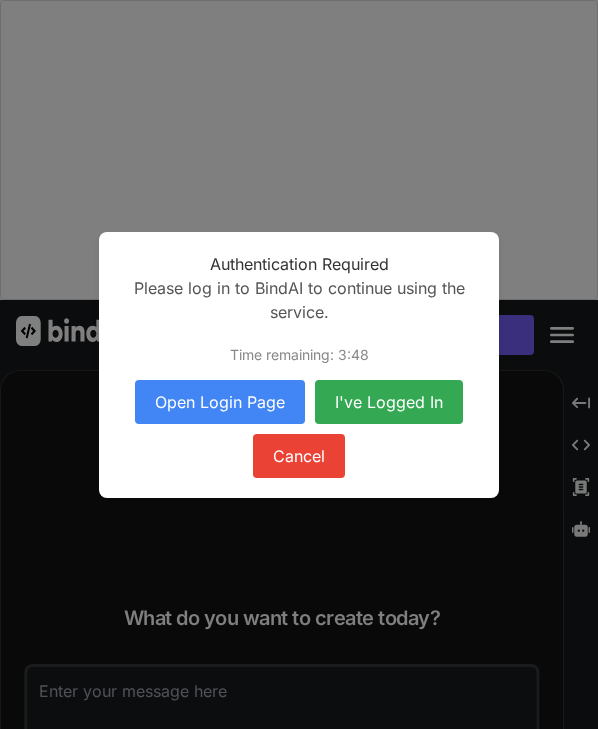 click on "I've Logged In" at bounding box center (389, 402) 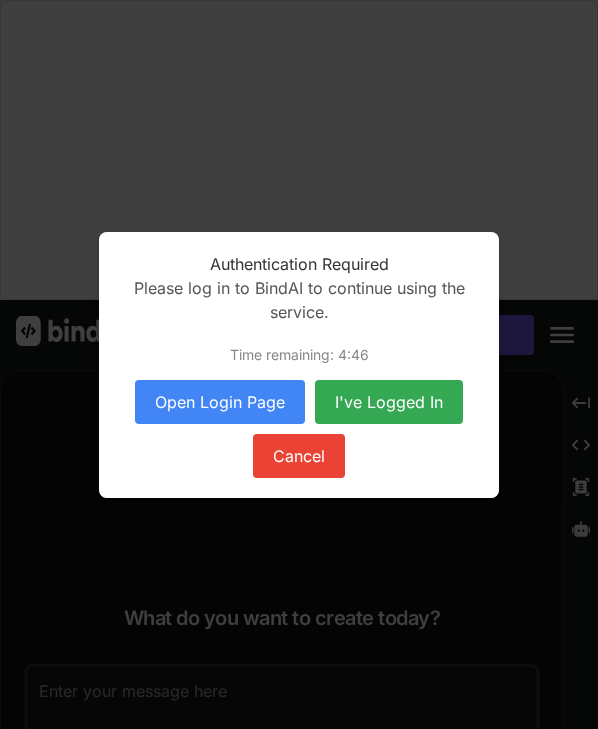 click on "I've Logged In" at bounding box center [389, 402] 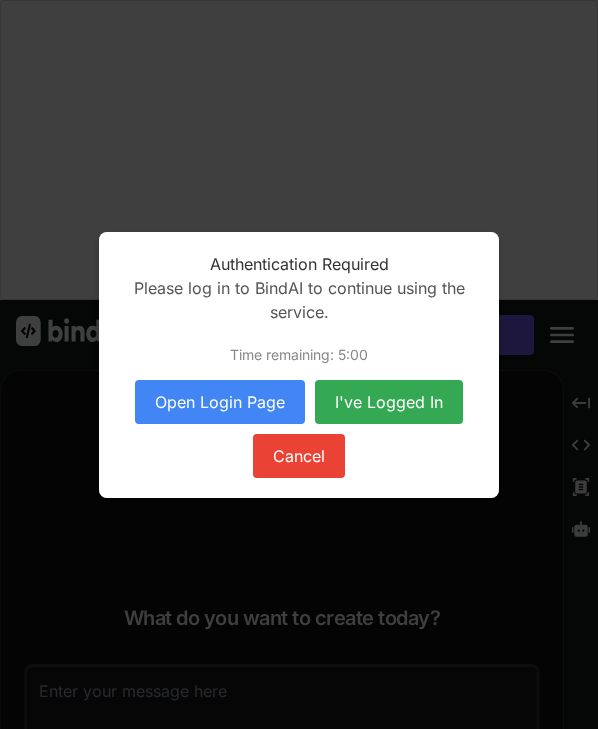 click on "I've Logged In" at bounding box center (389, 402) 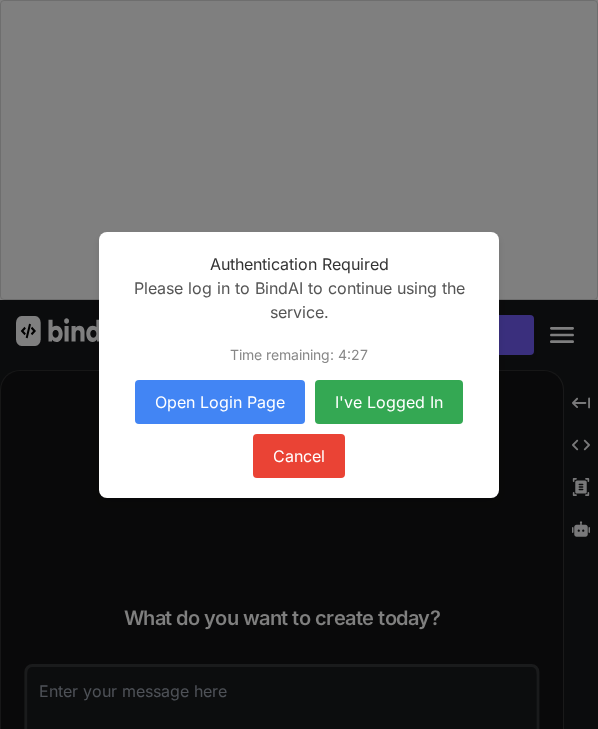 click on "I've Logged In" at bounding box center [389, 402] 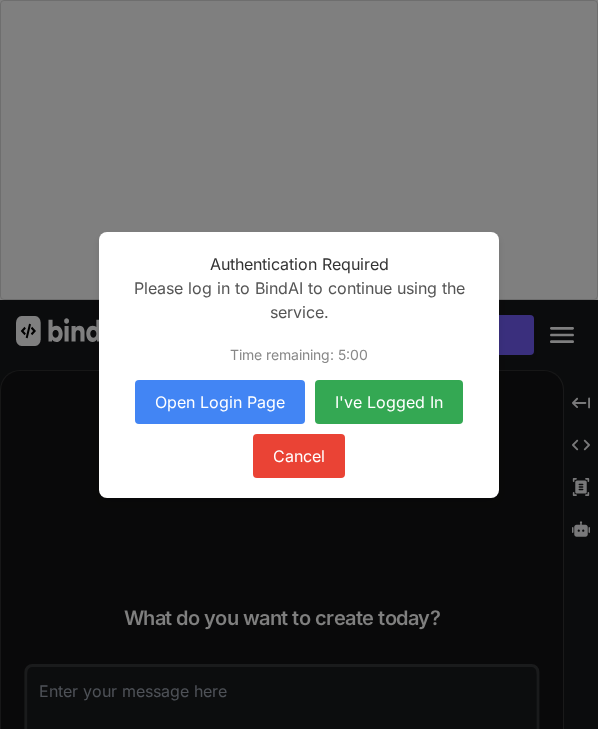 click on "Tier 5 Documentation Dark mode Add API Keys Created with Pixso. Created with Pixso.   What do you want to create today? Chat with Bind AI Source   GPT-4o min.. Supported models: O3-mini,   Llama 3, Codestral 25.01, Claude 3.7 Sonnet, Deepseek R1 Created with Pixso. Created with Pixso. Created with Pixso. Created with Pixso. x Authentication Required Please log in to BindAI to continue using the service. Time remaining: 5:00 Open Login Page I've Logged In Cancel" at bounding box center [299, 514] 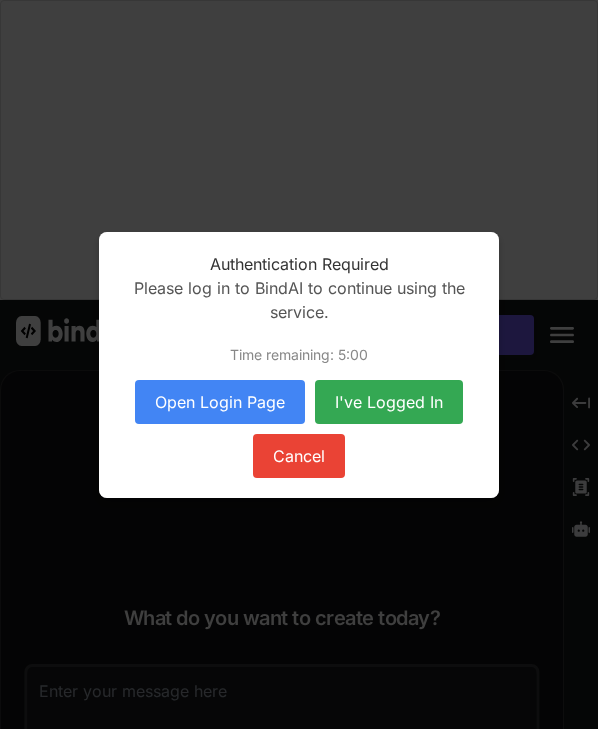 click on "I've Logged In" at bounding box center [389, 402] 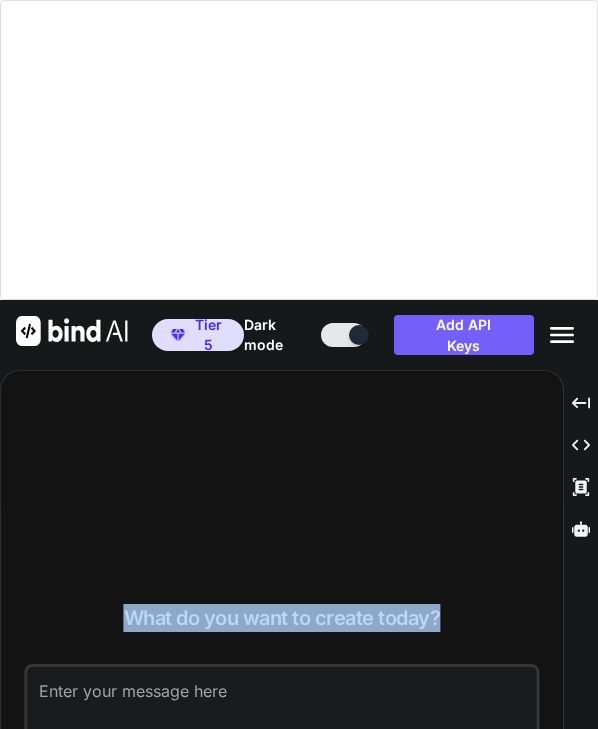 click on "What do you want to create today? Chat with Bind AI Source   GPT-4o min.. Supported models: O3-mini,   Llama 3, Codestral 25.01, Claude 3.7 Sonnet, Deepseek R1" at bounding box center [282, 700] 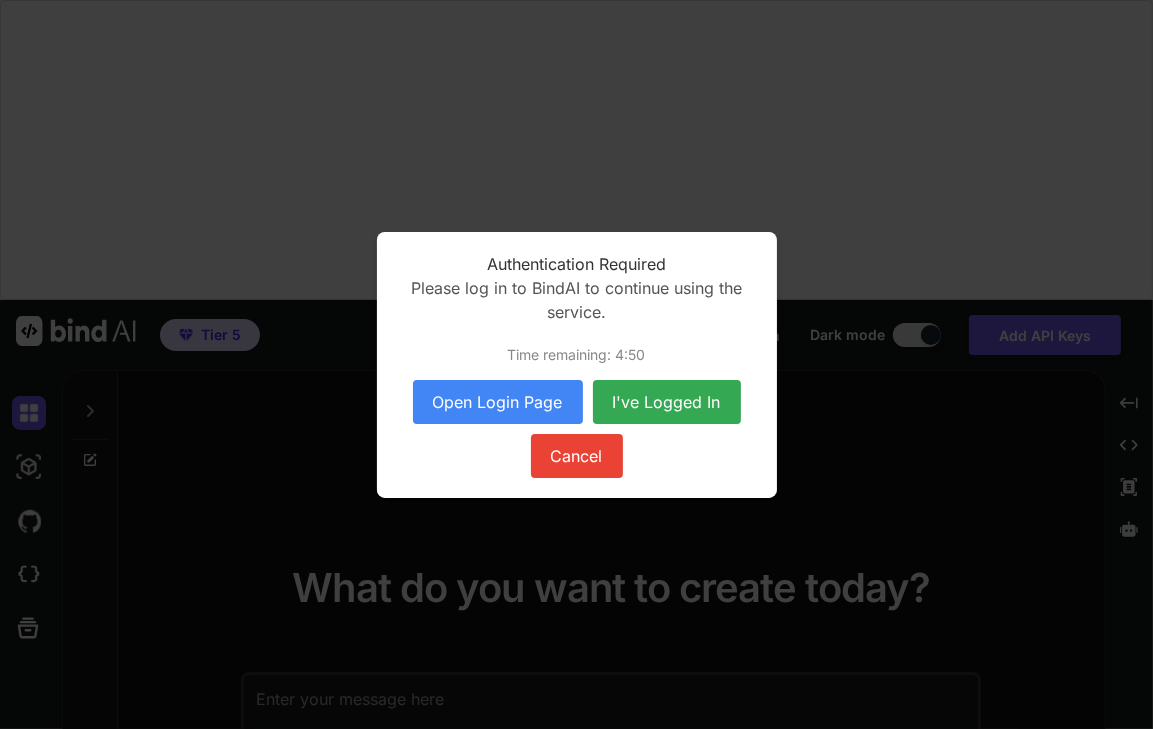 click on "Authentication Required Please log in to BindAI to continue using the service. Time remaining: 4:50 Open Login Page I've Logged In Cancel" at bounding box center [576, 364] 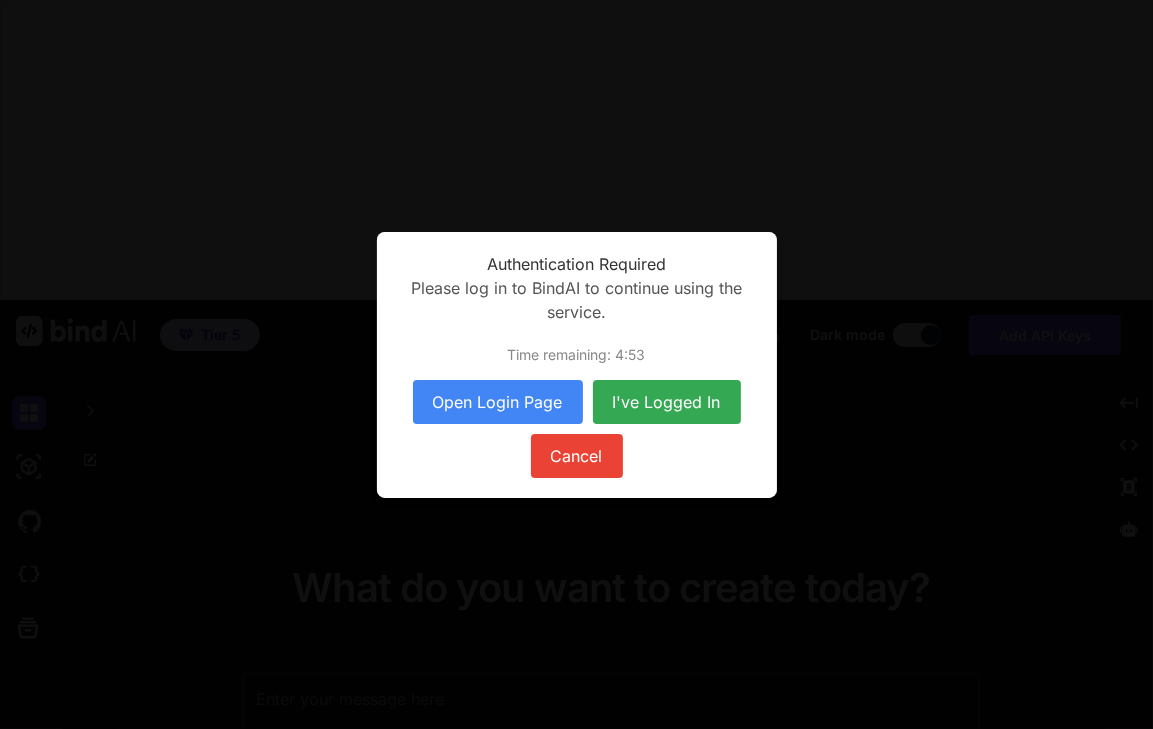 click on "I've Logged In" at bounding box center [667, 402] 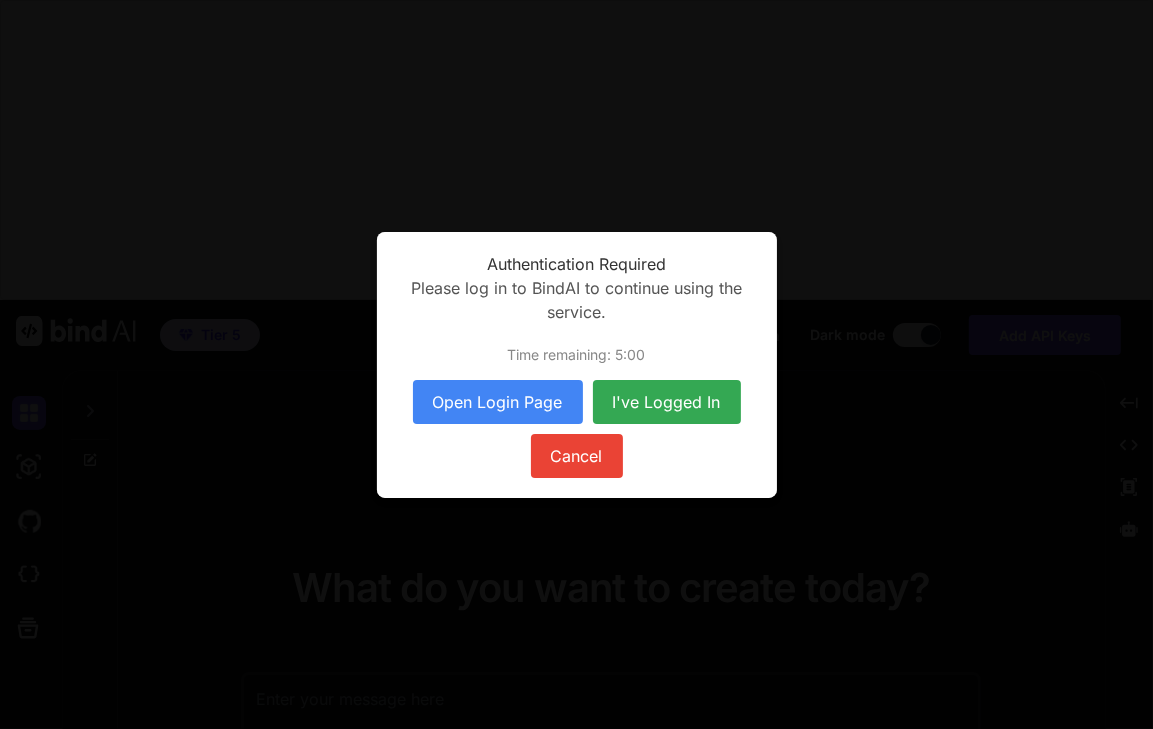 click on "I've Logged In" at bounding box center (667, 402) 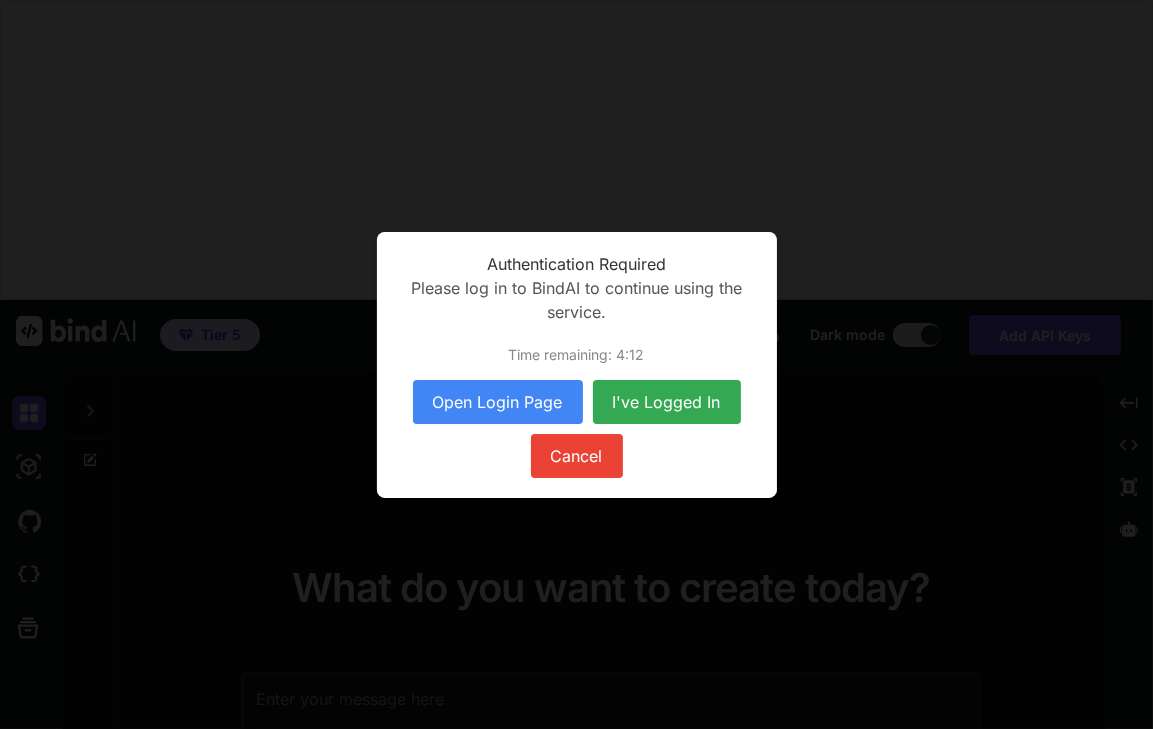 click on "I've Logged In" at bounding box center (667, 402) 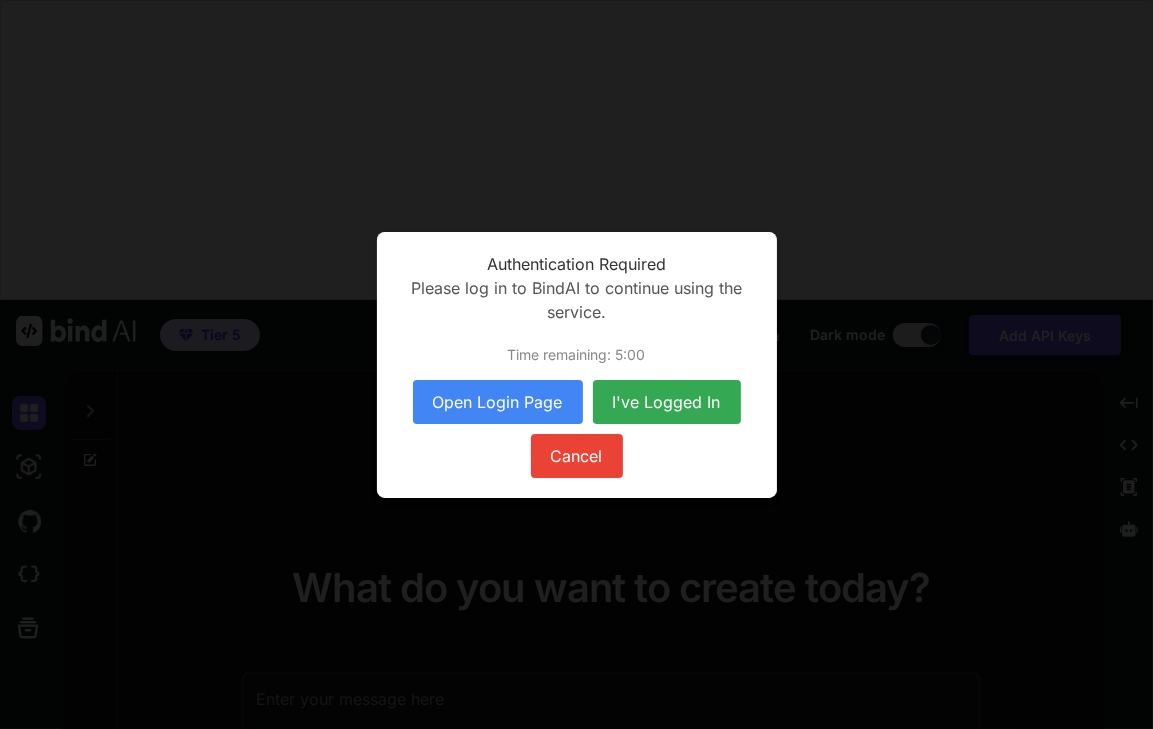 click on "I've Logged In" at bounding box center [667, 402] 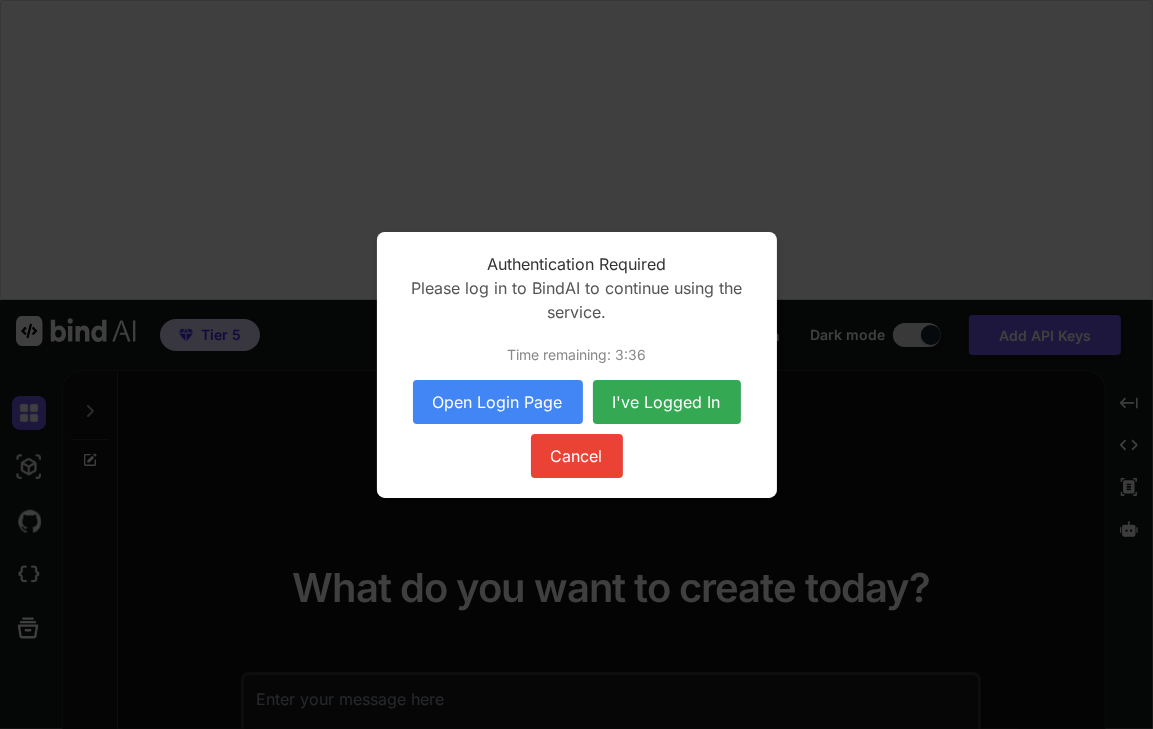 click on "I've Logged In" at bounding box center [667, 402] 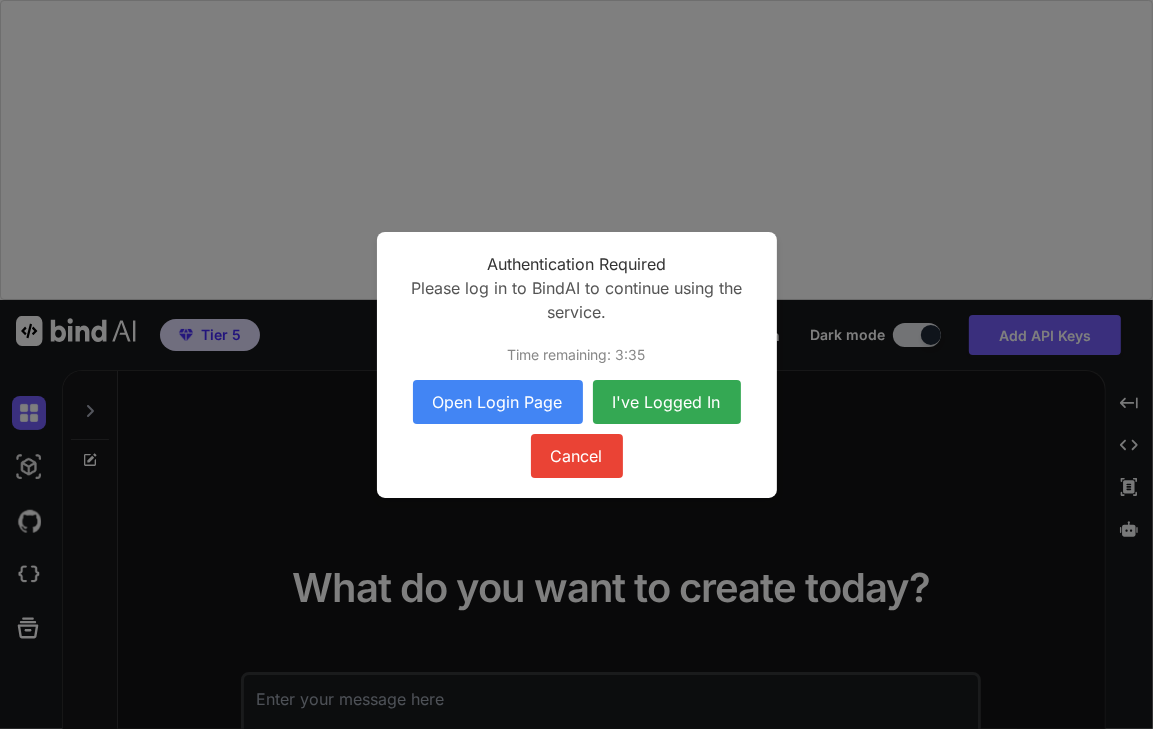 click on "I've Logged In" at bounding box center (667, 402) 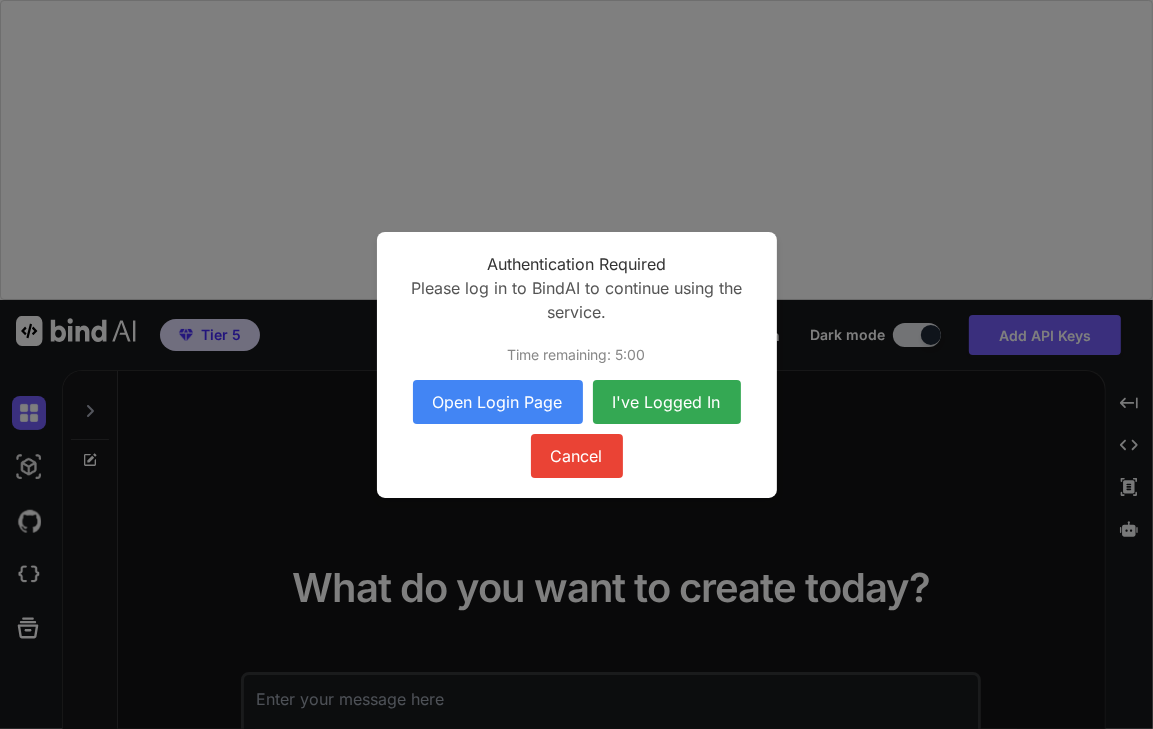click on "Tier 5 Documentation Dark mode Add API Keys Created with Pixso. Created with Pixso.   What do you want to create today? Chat with Bind AI Source   GPT-4o min.. Supported models: O3-mini,   Llama 3, Codestral 25.01, Claude 3.7 Sonnet, Deepseek R1 Created with Pixso. Created with Pixso. Created with Pixso. Created with Pixso. x Authentication Required Please log in to BindAI to continue using the service. Time remaining: 5:00 Open Login Page I've Logged In Cancel" at bounding box center [576, 514] 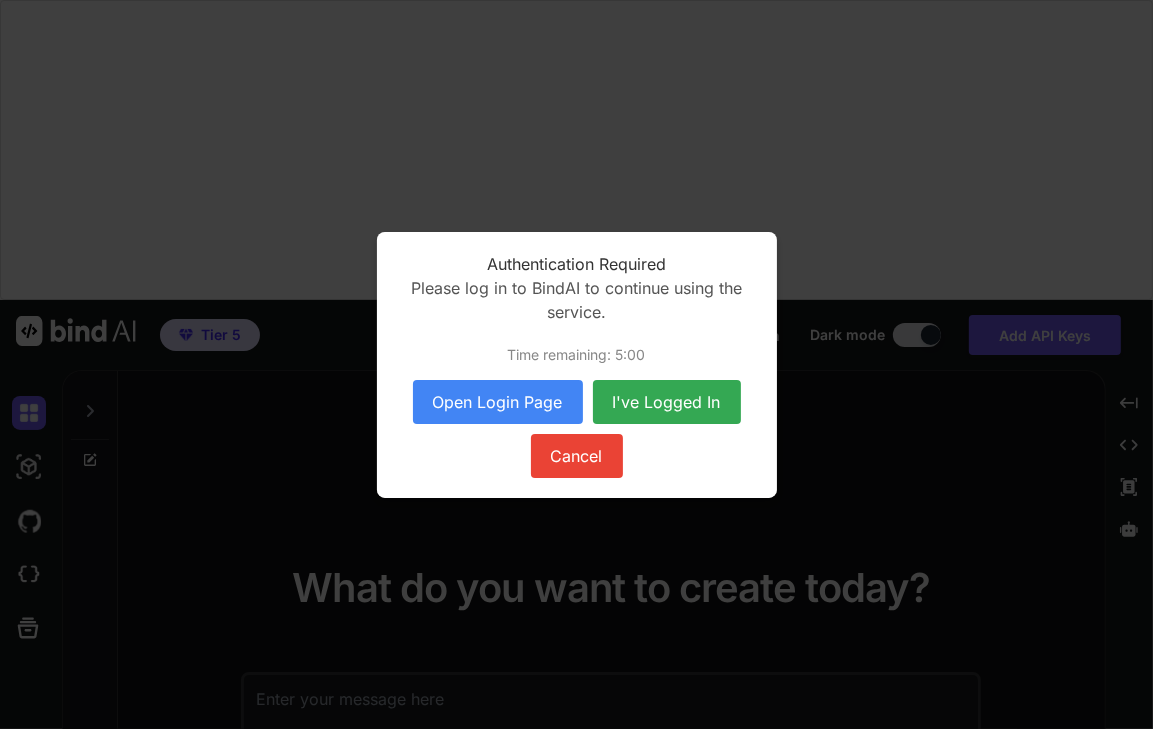 click on "I've Logged In" at bounding box center (667, 402) 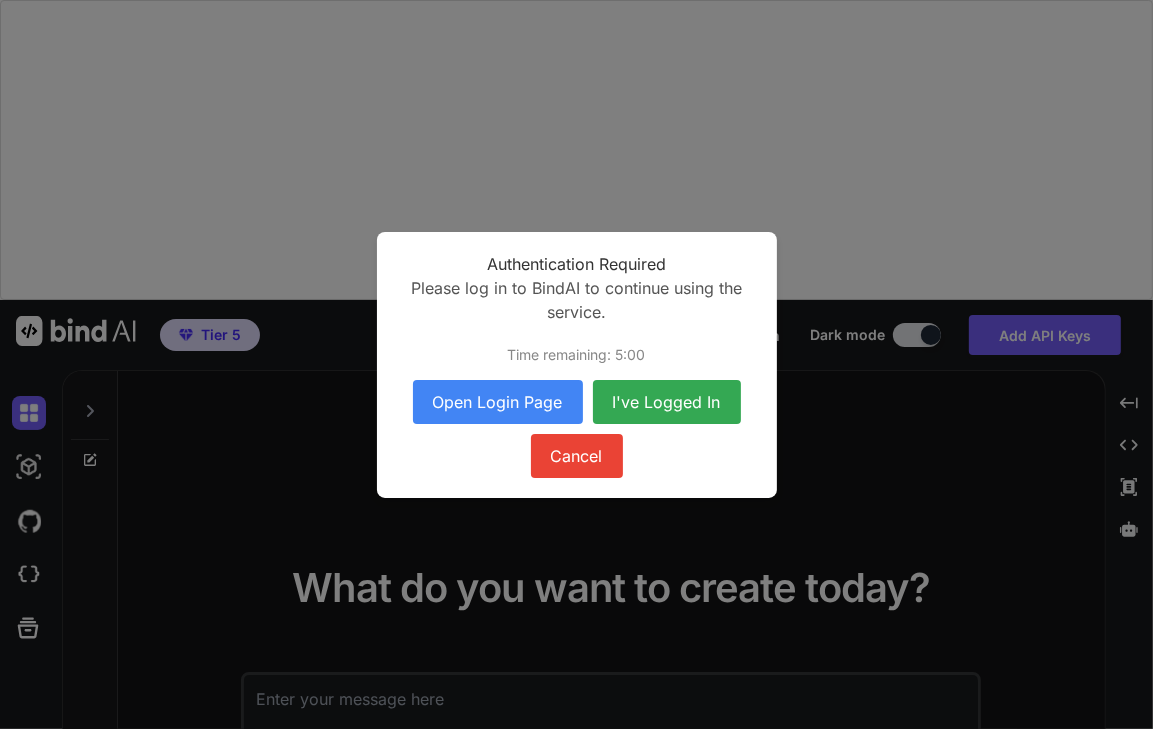 click on "I've Logged In" at bounding box center (667, 402) 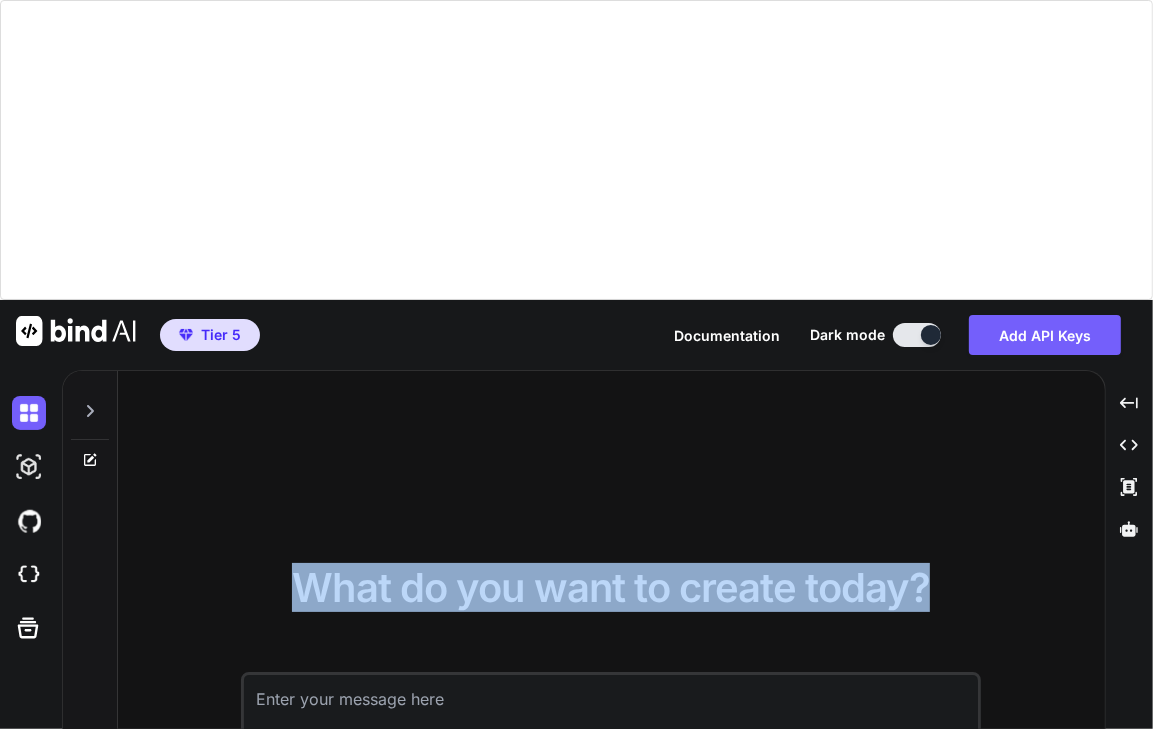 click on "What do you want to create today? Chat with Bind AI Source   GPT-4o min.. Supported models: O3-mini,   Llama 3, Codestral 25.01, Claude 3.7 Sonnet, Deepseek R1" at bounding box center (611, 700) 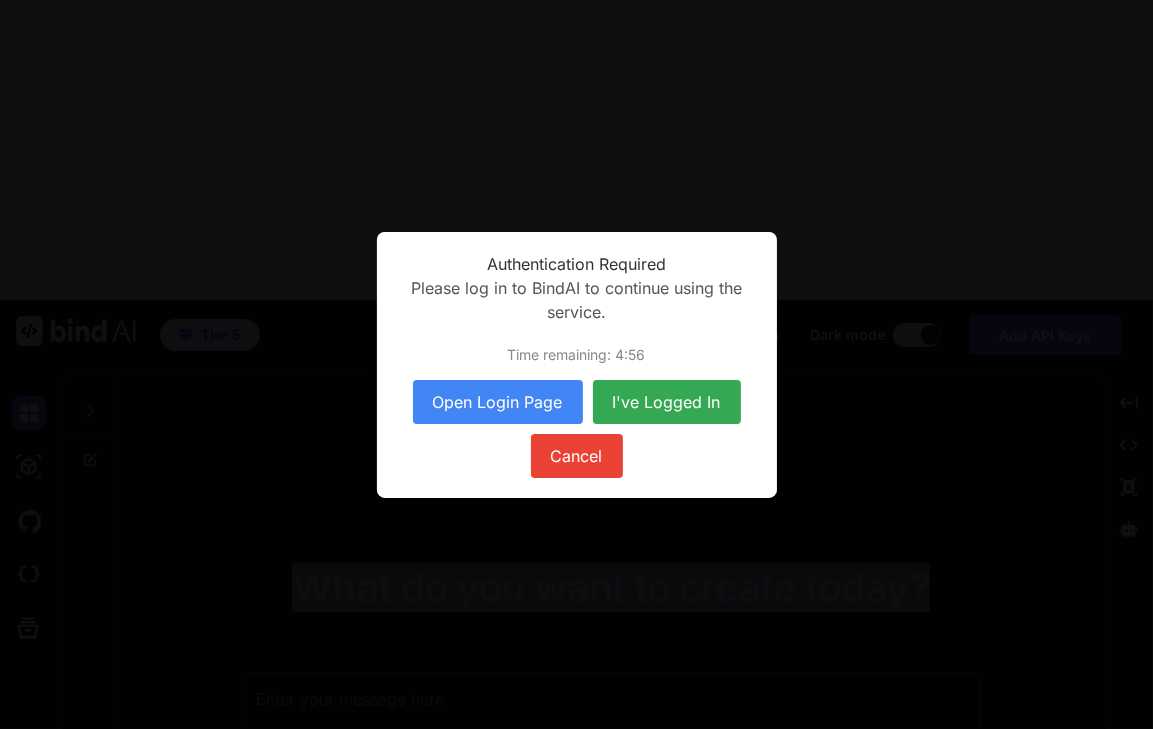 click on "I've Logged In" at bounding box center [667, 402] 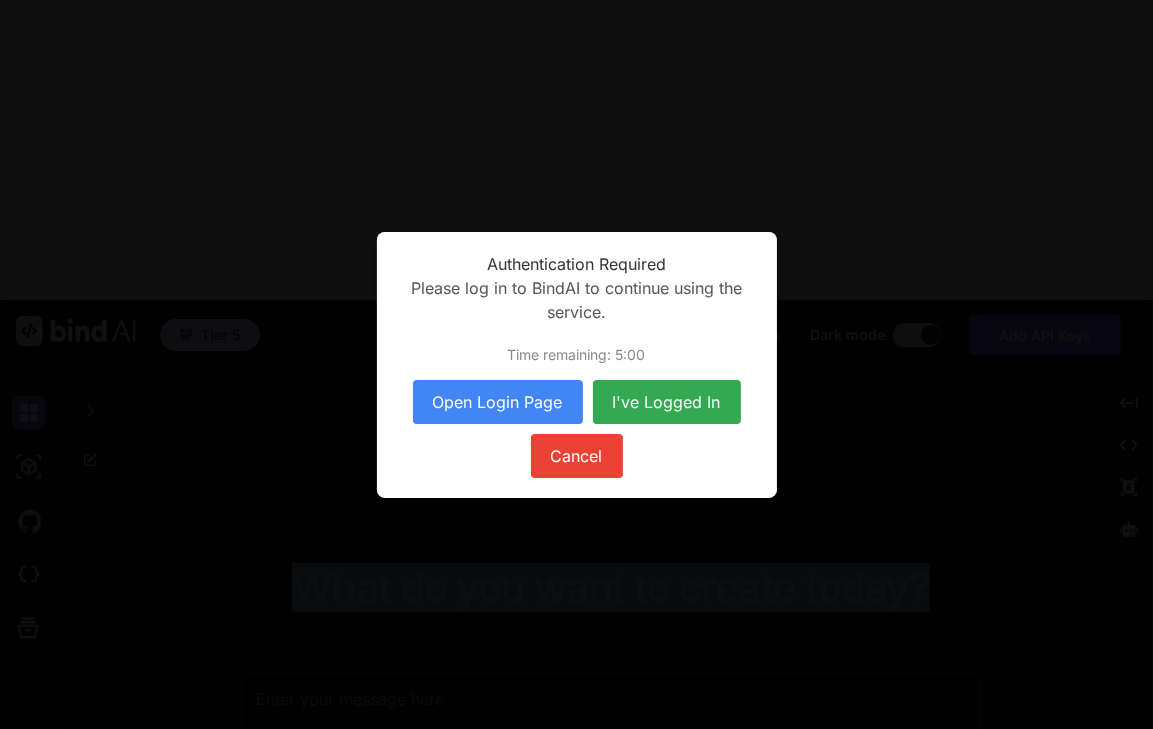 click on "I've Logged In" at bounding box center [667, 402] 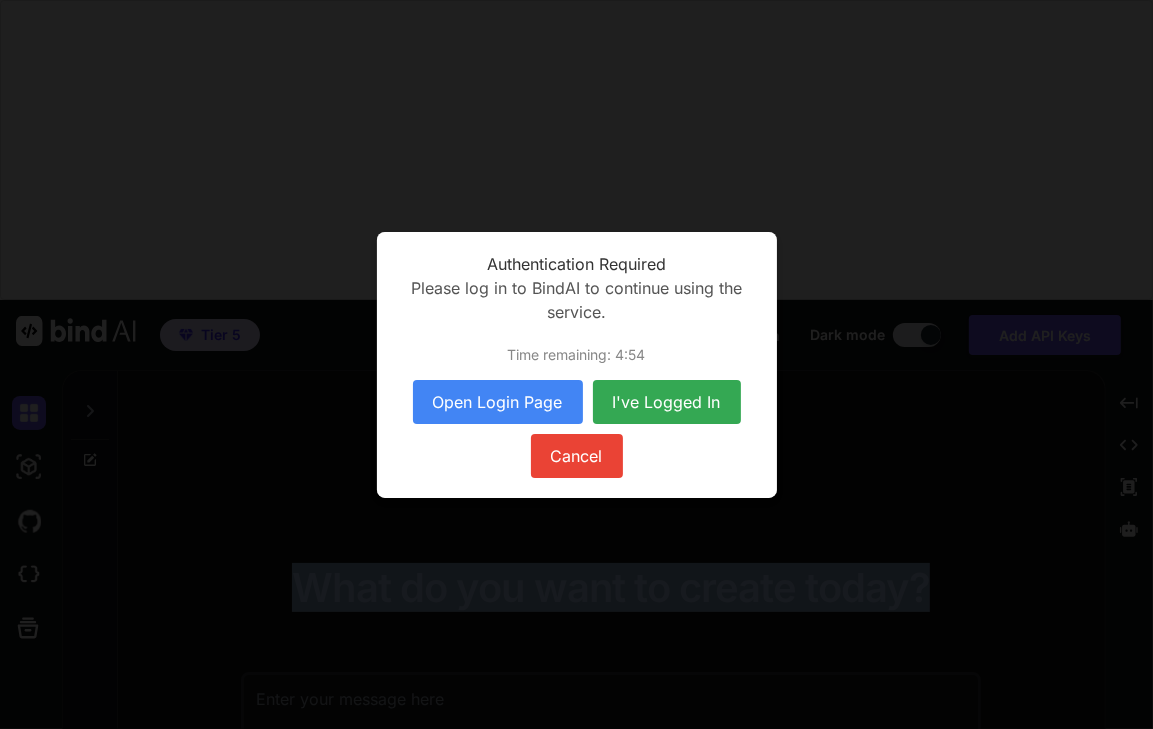 click on "I've Logged In" at bounding box center [667, 402] 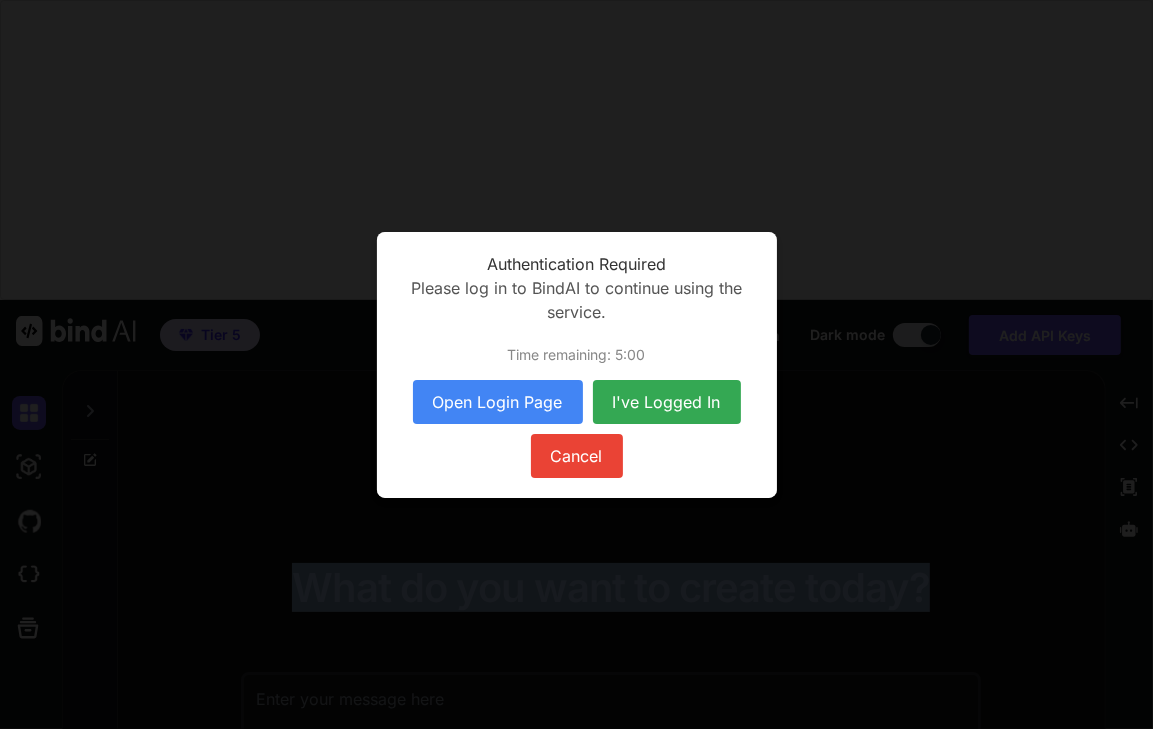 click on "I've Logged In" at bounding box center [667, 402] 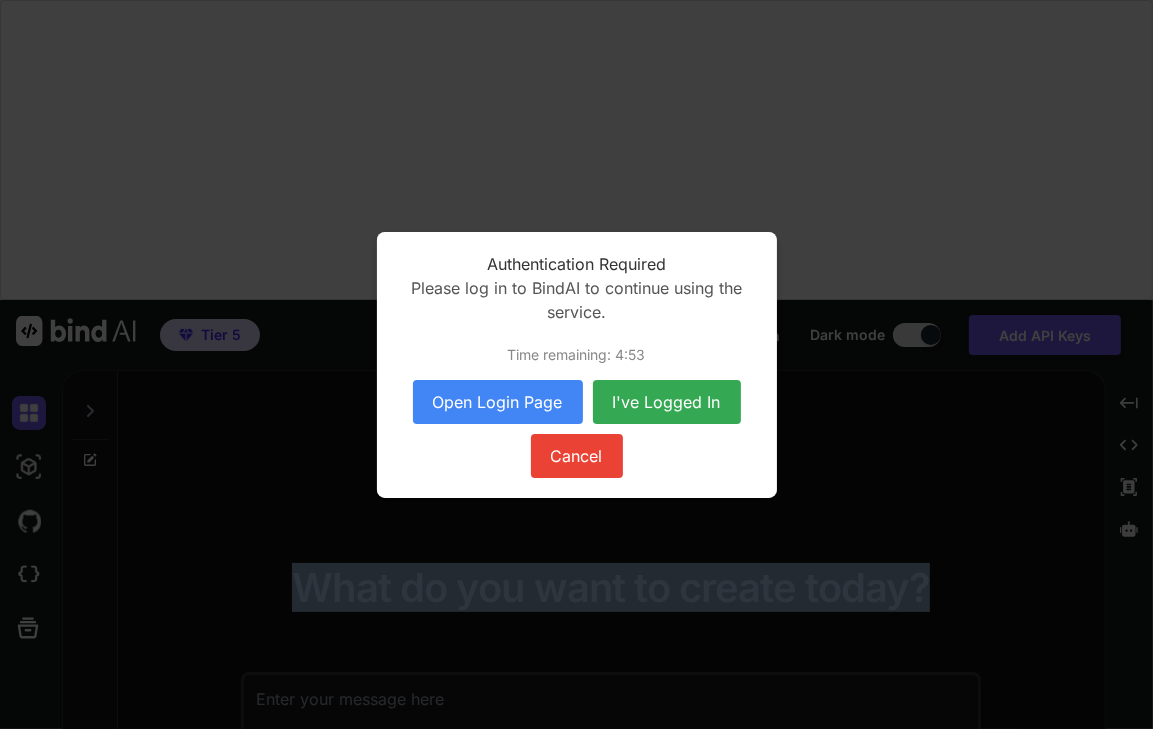 click on "I've Logged In" at bounding box center (667, 402) 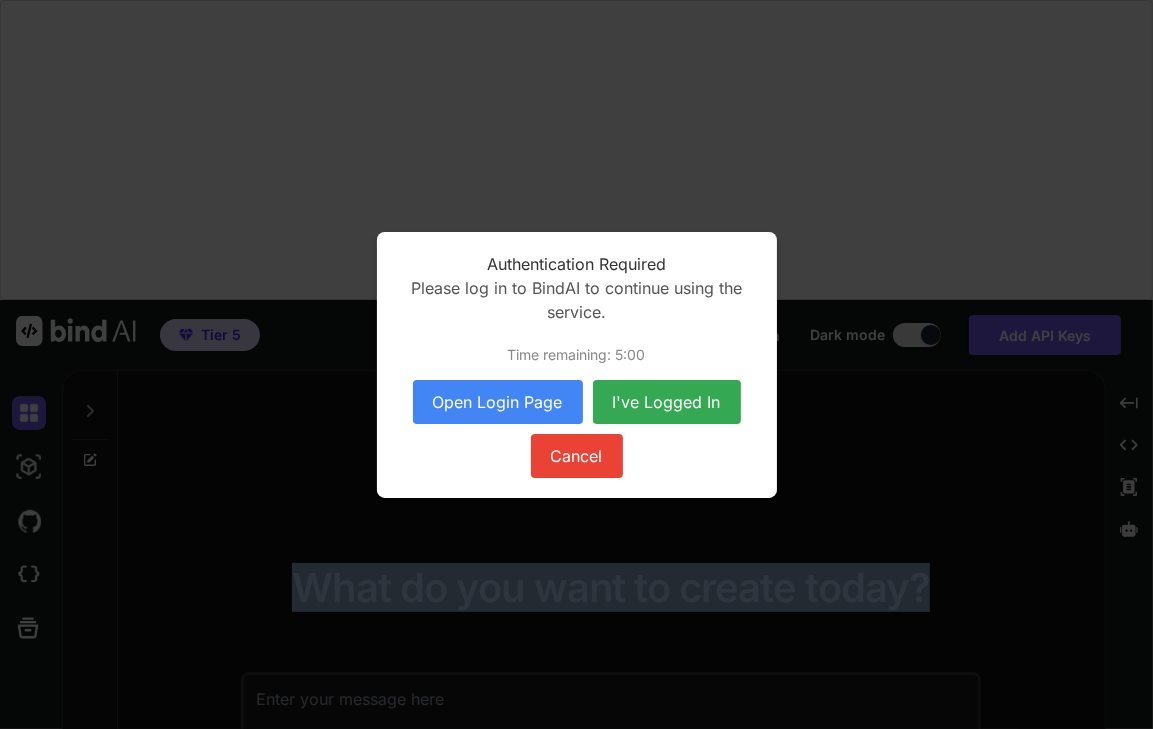 click on "I've Logged In" at bounding box center [667, 402] 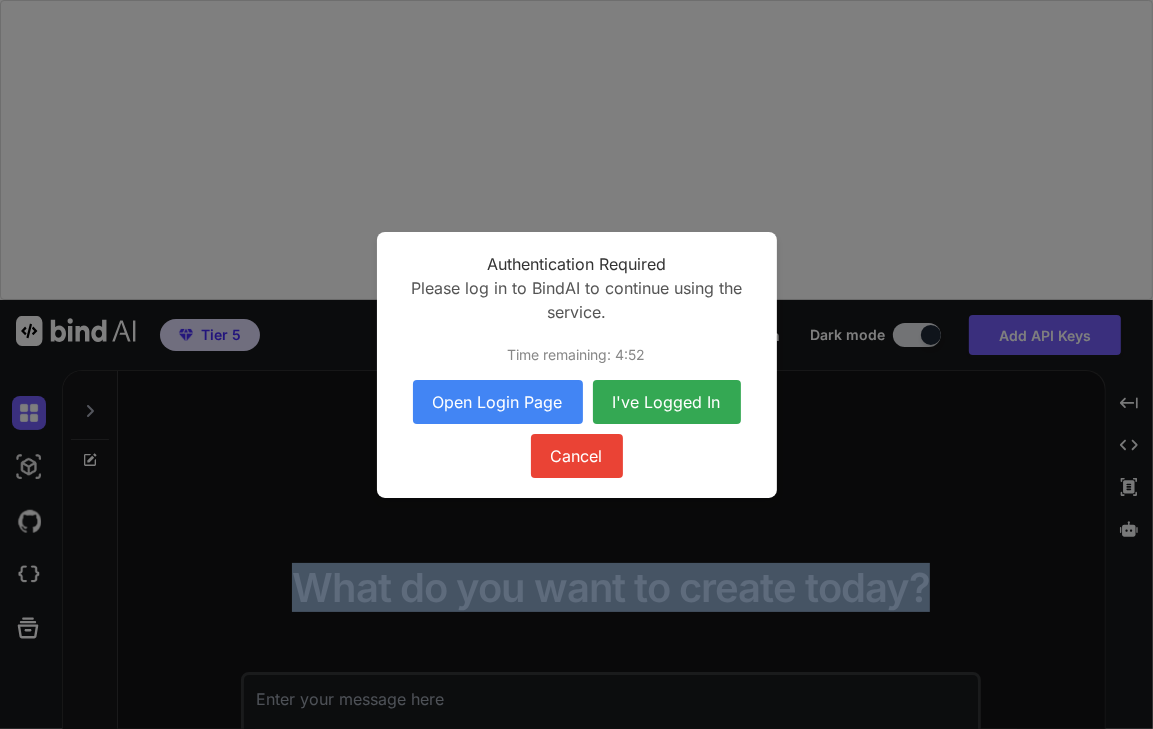 click on "I've Logged In" at bounding box center [667, 402] 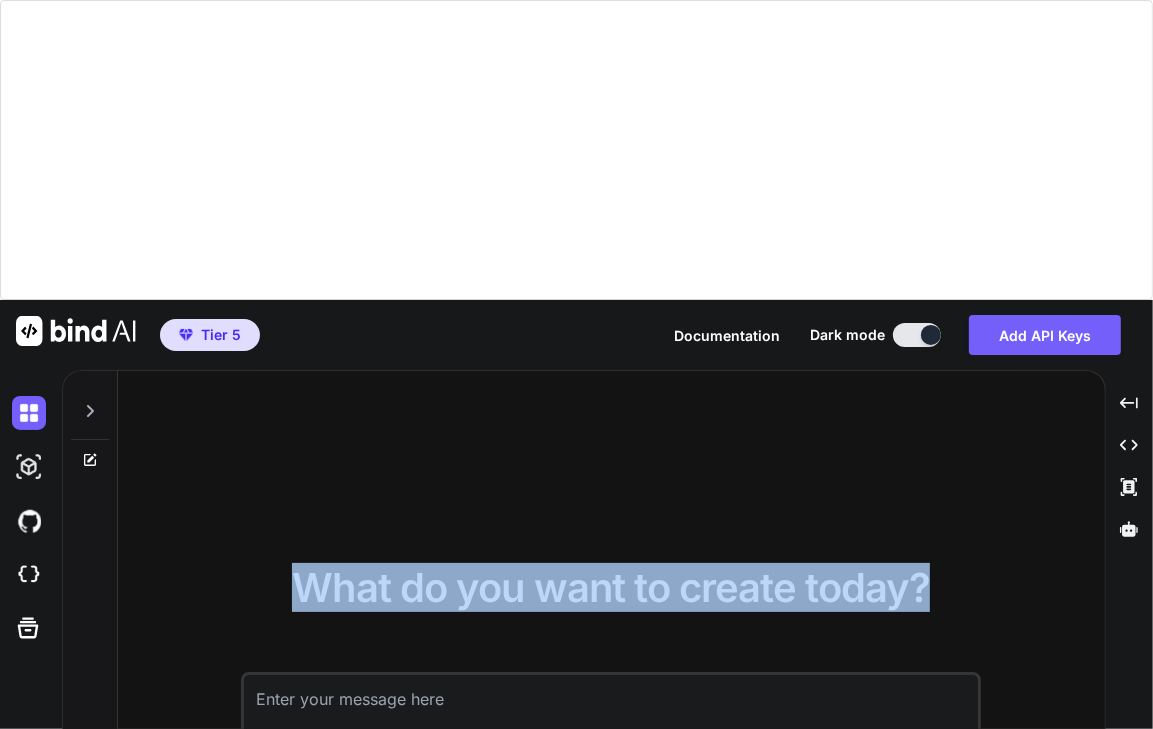 click on "What do you want to create today? Chat with Bind AI Source   GPT-4o min.. Supported models: O3-mini,   Llama 3, Codestral 25.01, Claude 3.7 Sonnet, Deepseek R1" at bounding box center [611, 700] 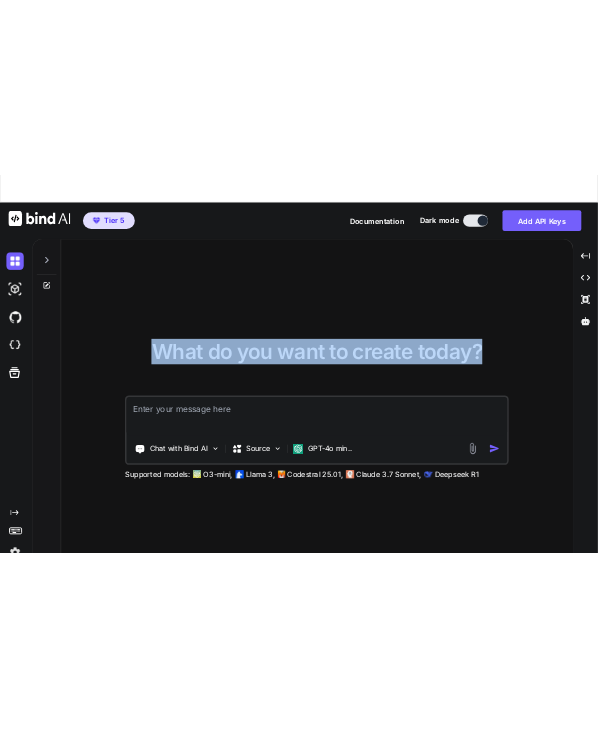 scroll, scrollTop: 246, scrollLeft: 0, axis: vertical 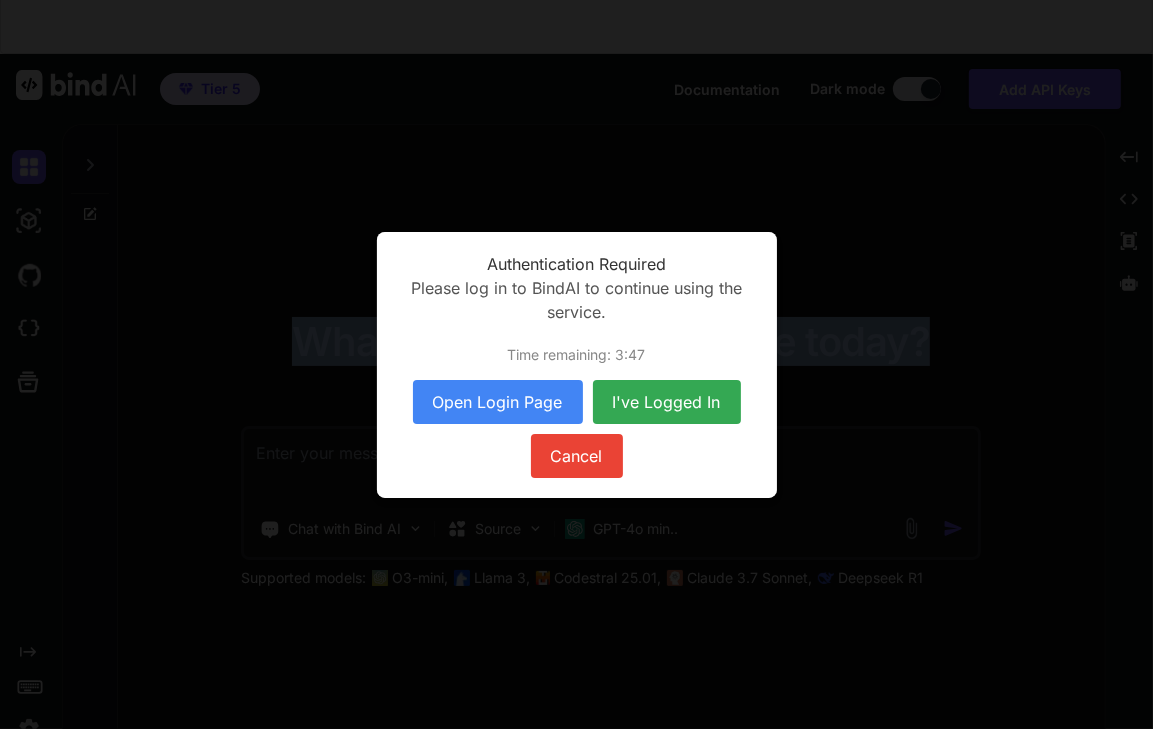 click on "I've Logged In" at bounding box center [667, 402] 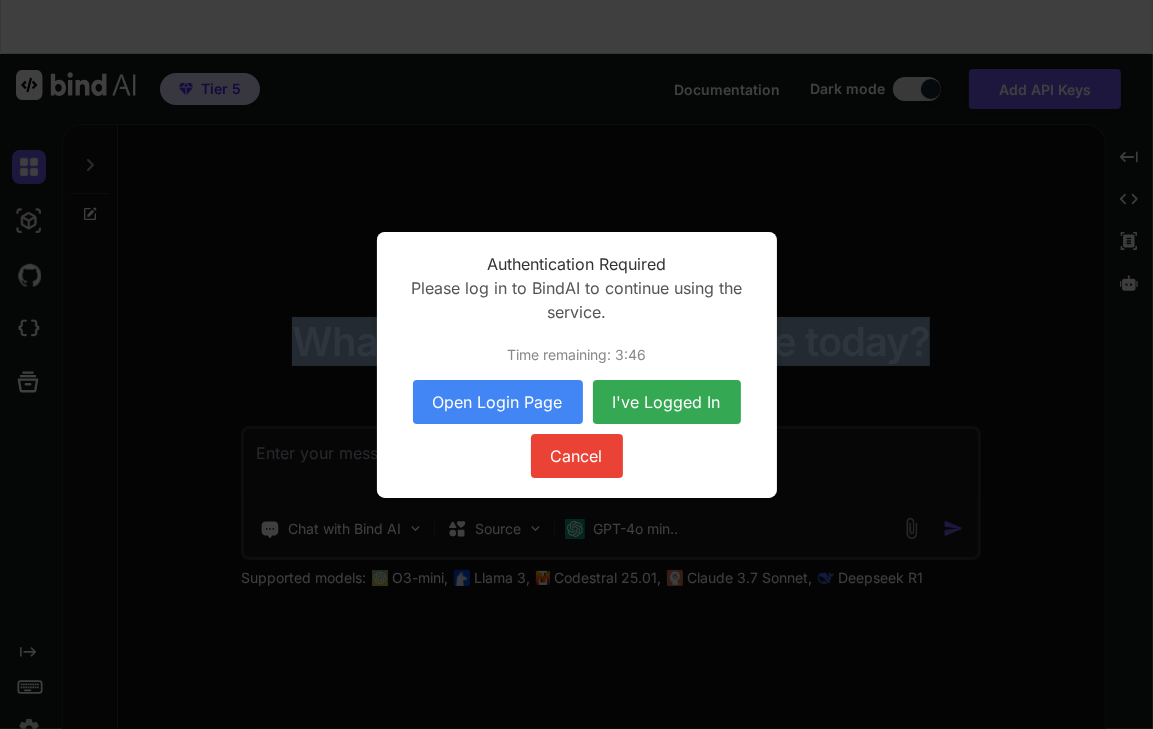 click on "I've Logged In" at bounding box center (667, 402) 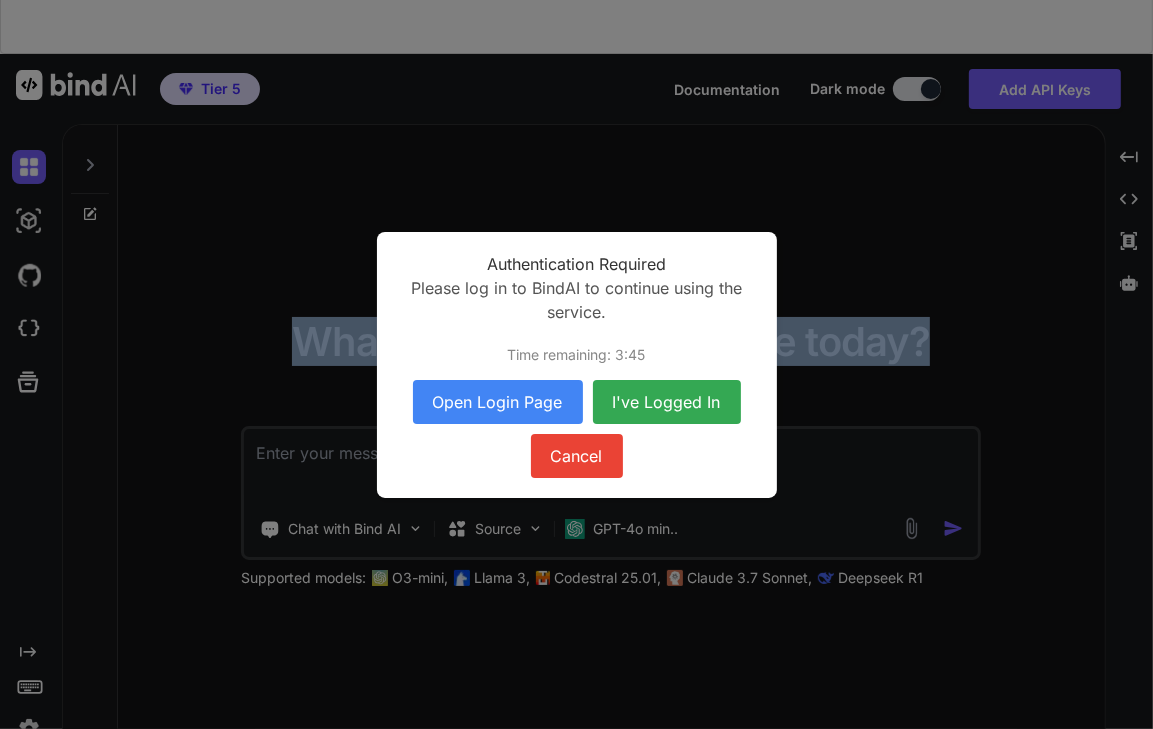click on "I've Logged In" at bounding box center [667, 402] 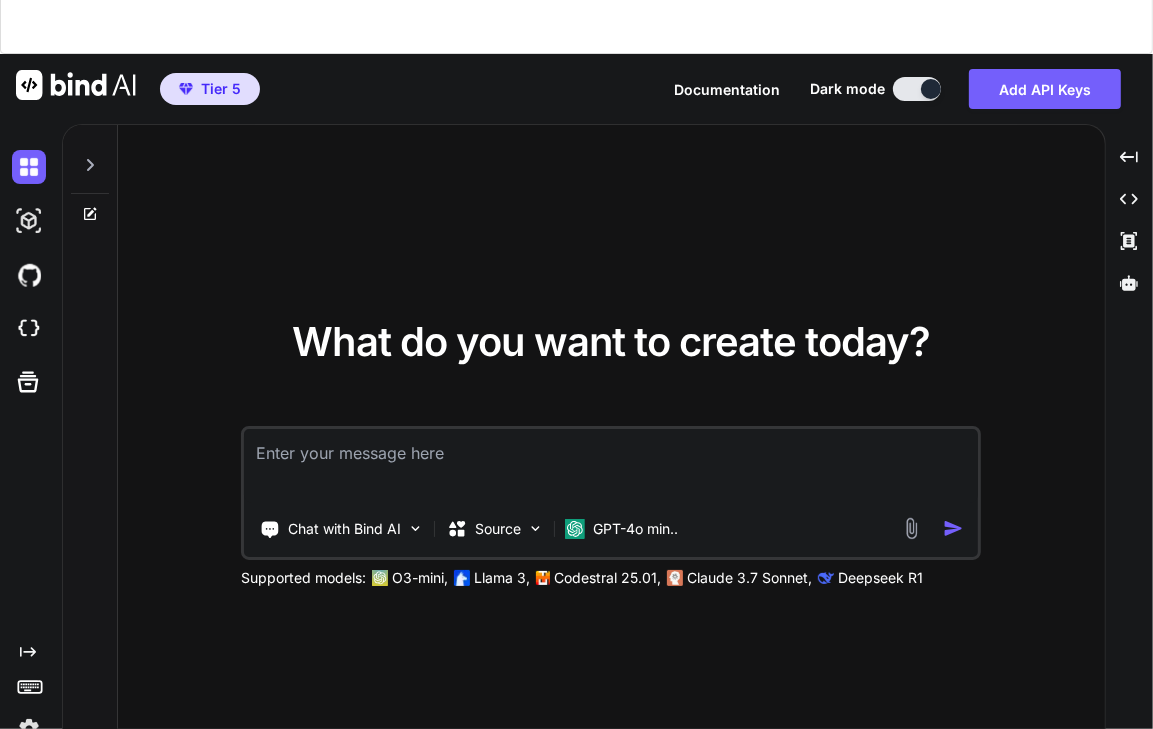 click on "What do you want to create today? Chat with Bind AI Source   GPT-4o min.. Supported models: O3-mini,   Llama 3, Codestral 25.01, Claude 3.7 Sonnet, Deepseek R1" at bounding box center (611, 454) 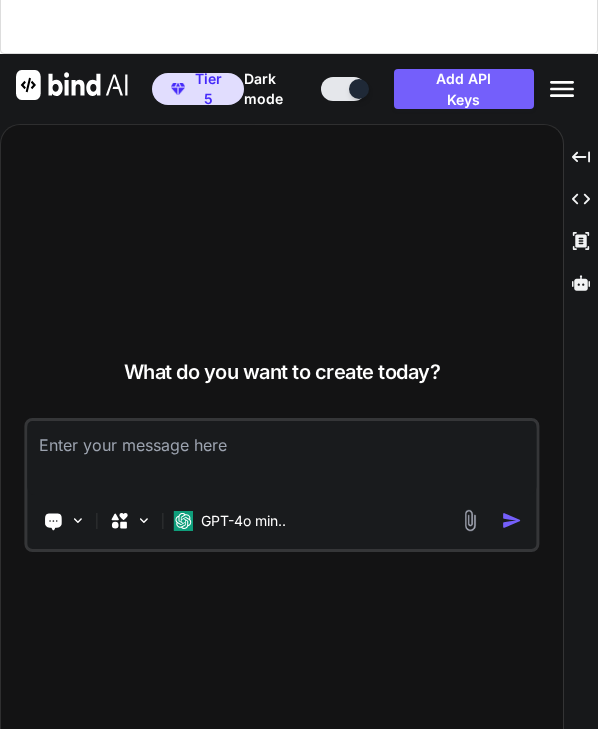 type on "x" 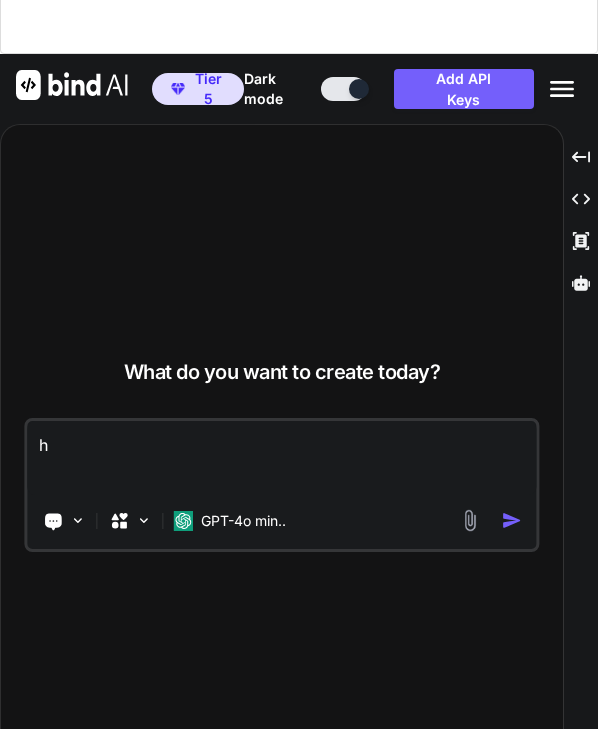 type on "hi" 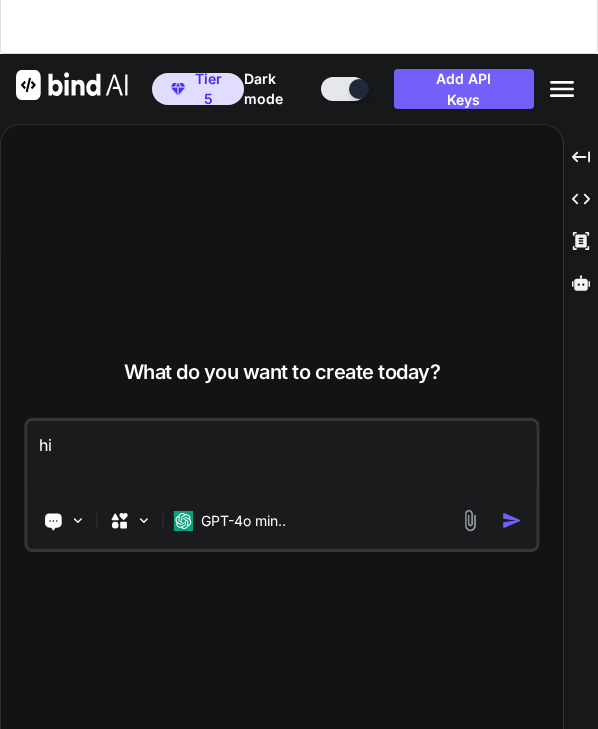 type on "hi" 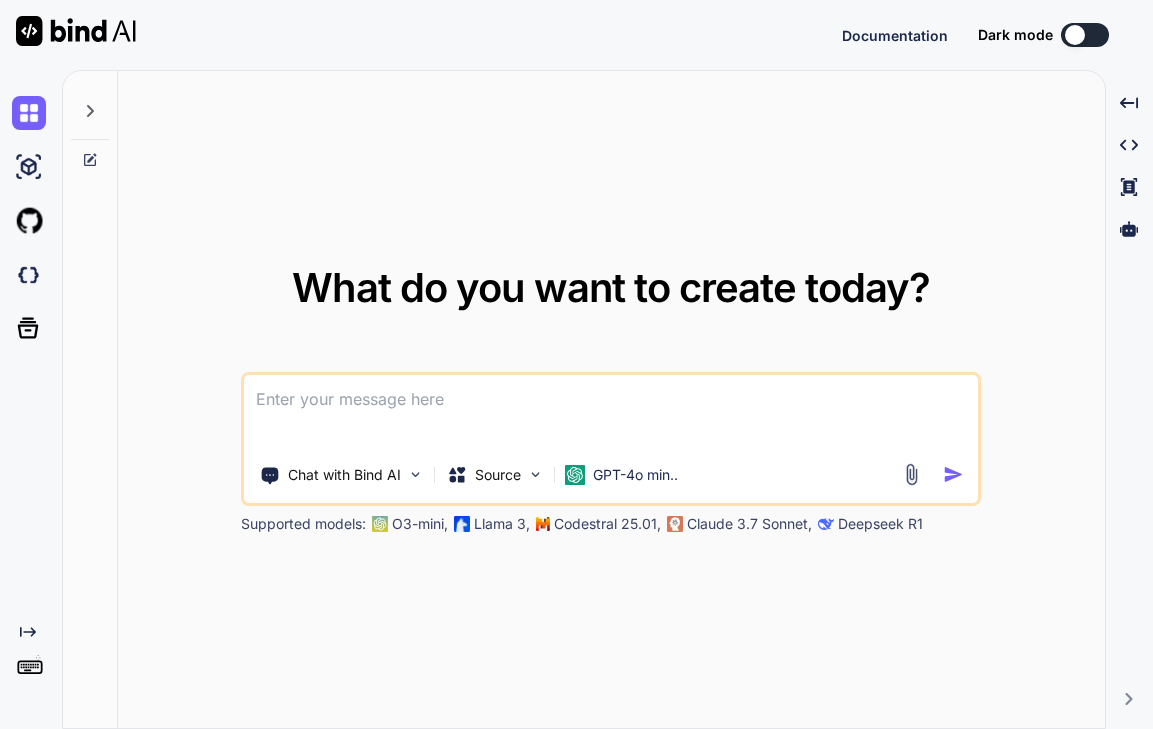 scroll, scrollTop: 0, scrollLeft: 0, axis: both 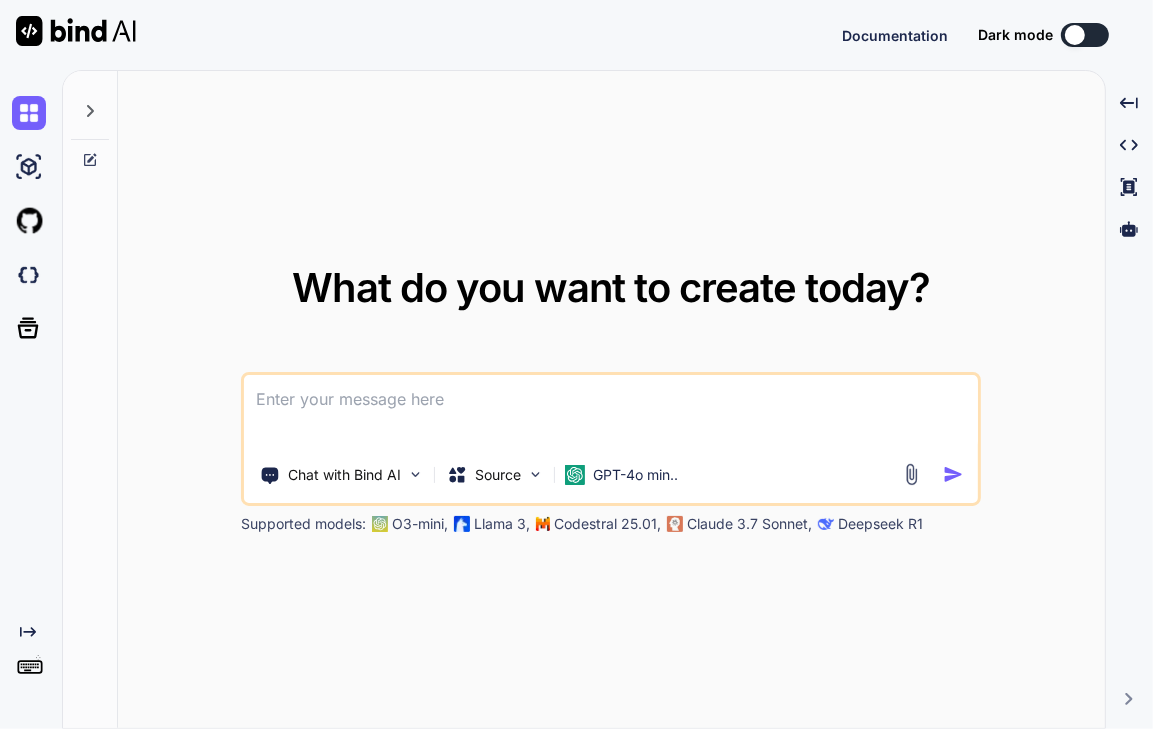 type on "x" 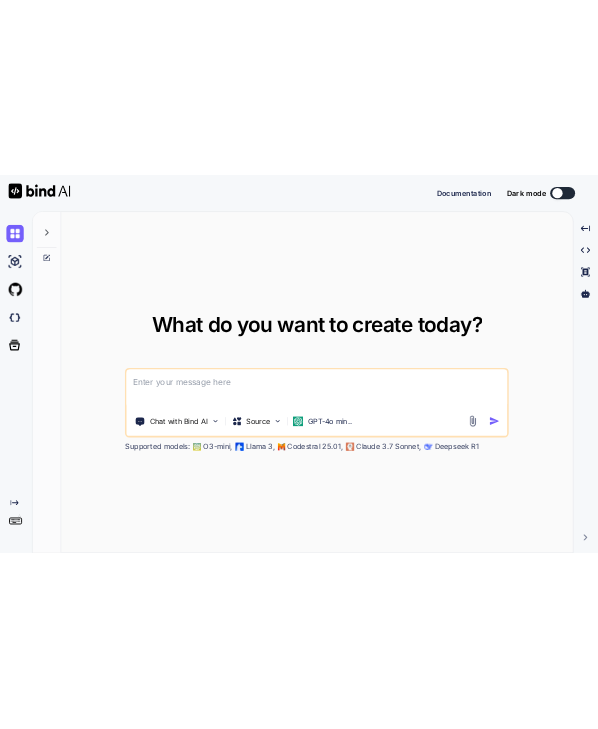 scroll, scrollTop: 0, scrollLeft: 0, axis: both 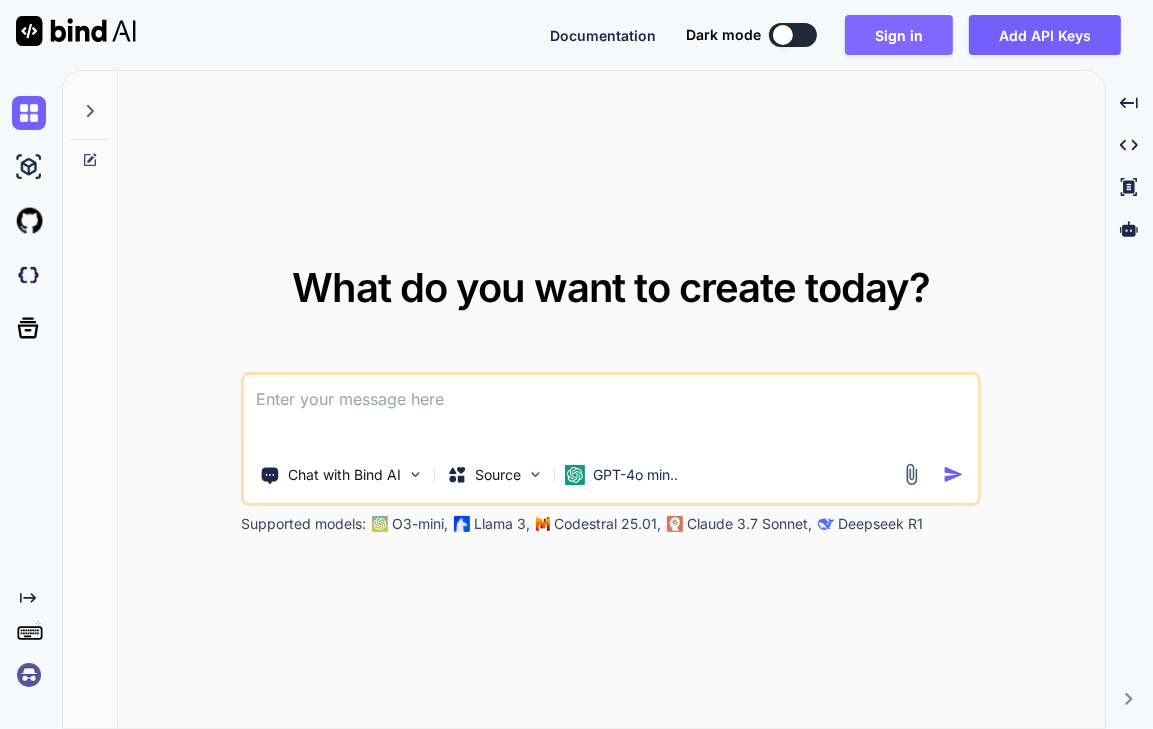 click on "Sign in" at bounding box center (899, 35) 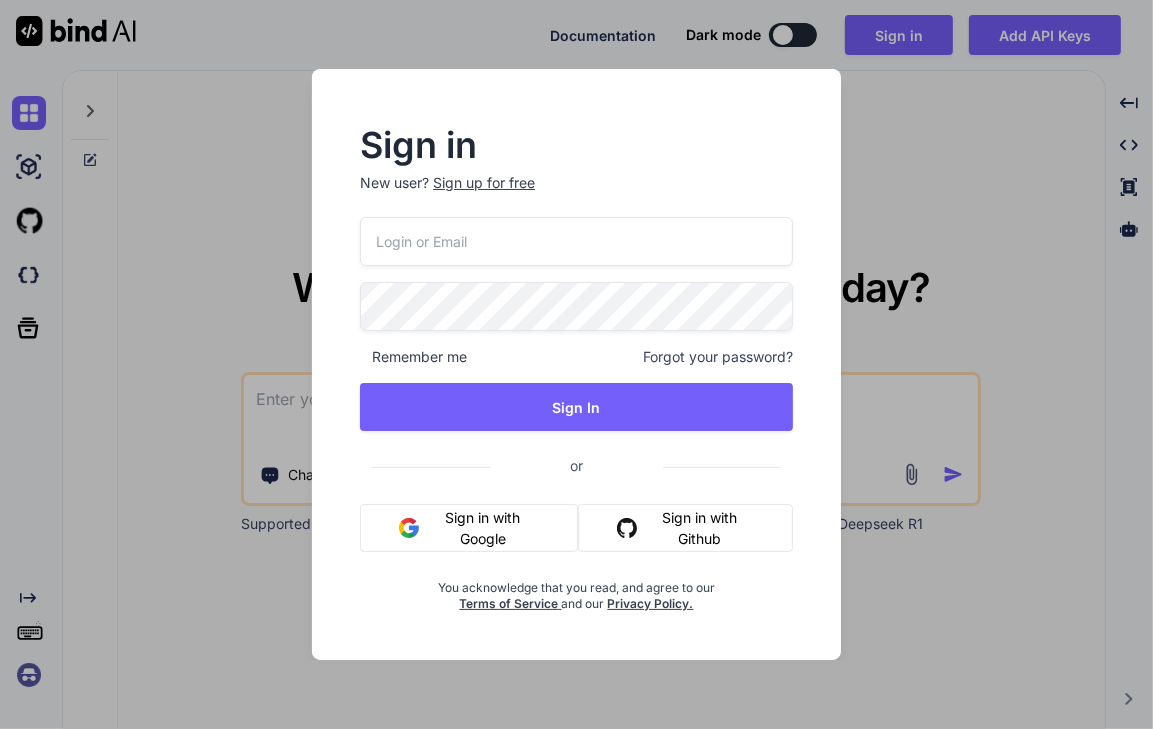 click at bounding box center (576, 241) 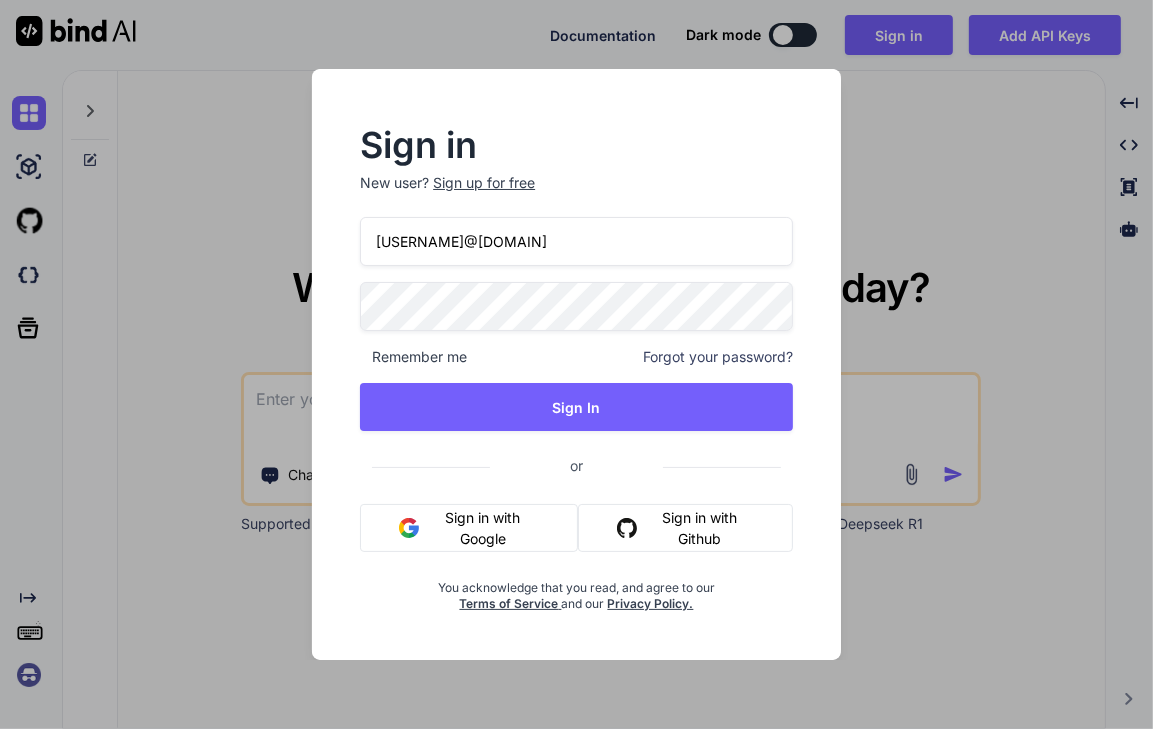 type on "arun51185@gmail.com" 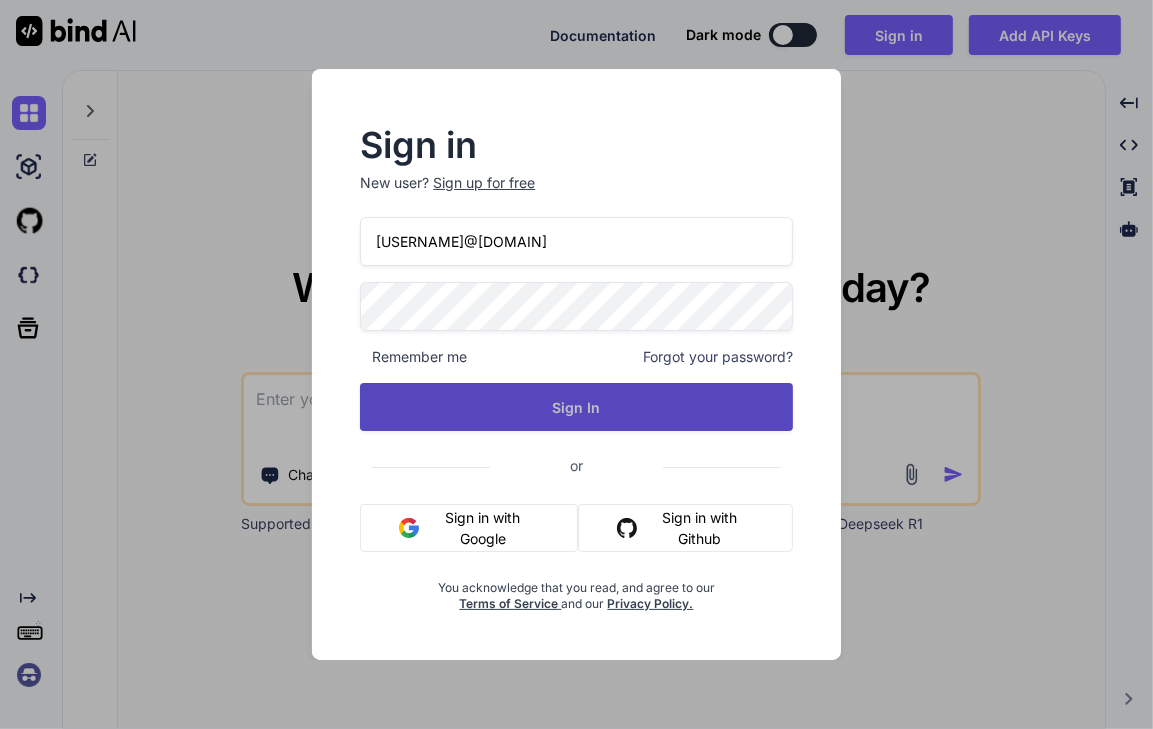 click on "Sign In" at bounding box center [576, 407] 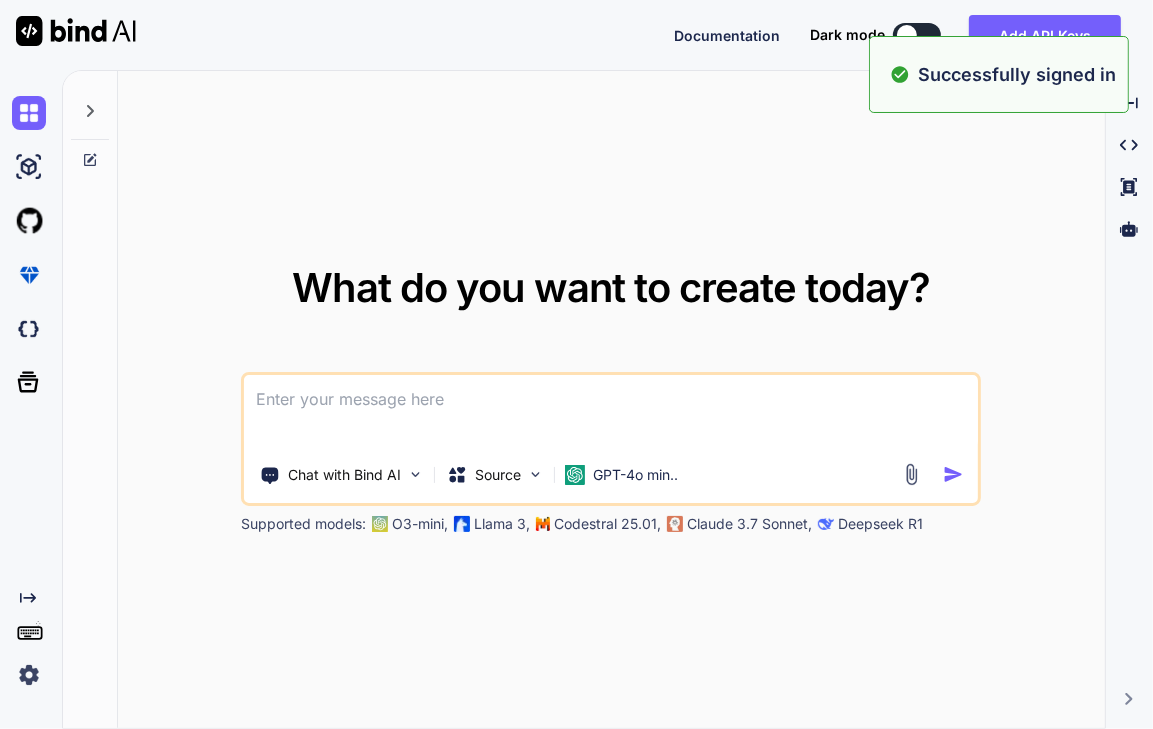 type on "x" 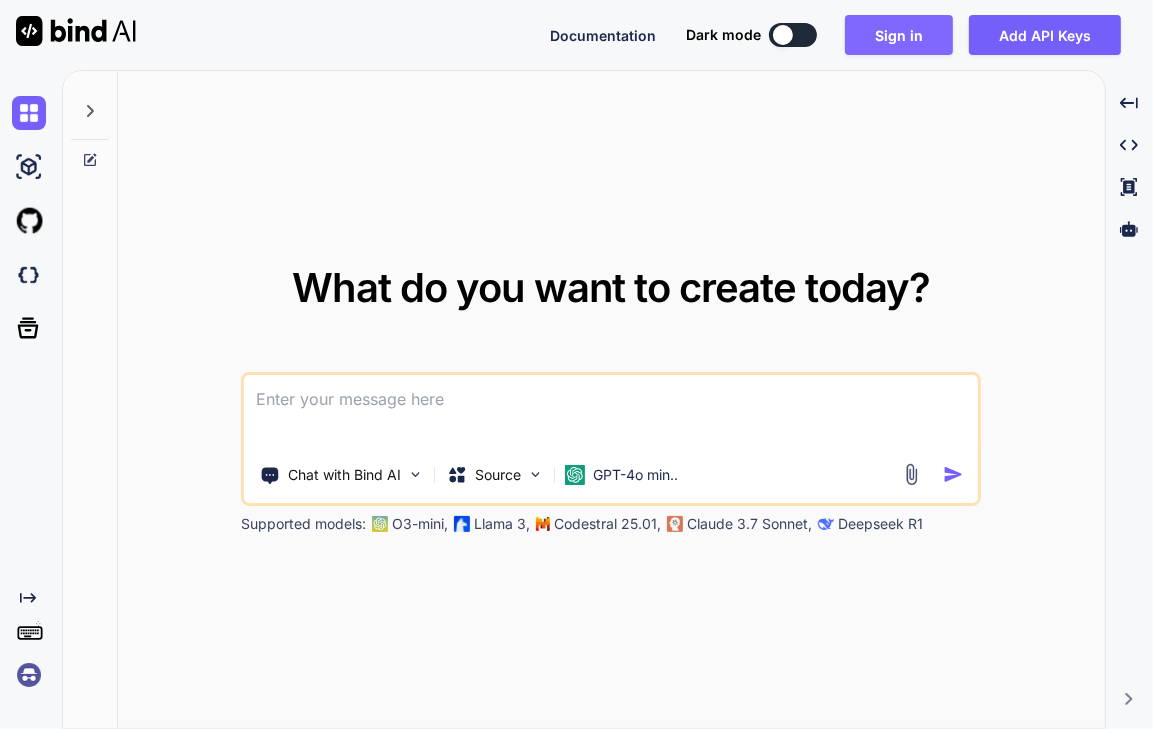 click on "Sign in" at bounding box center [899, 35] 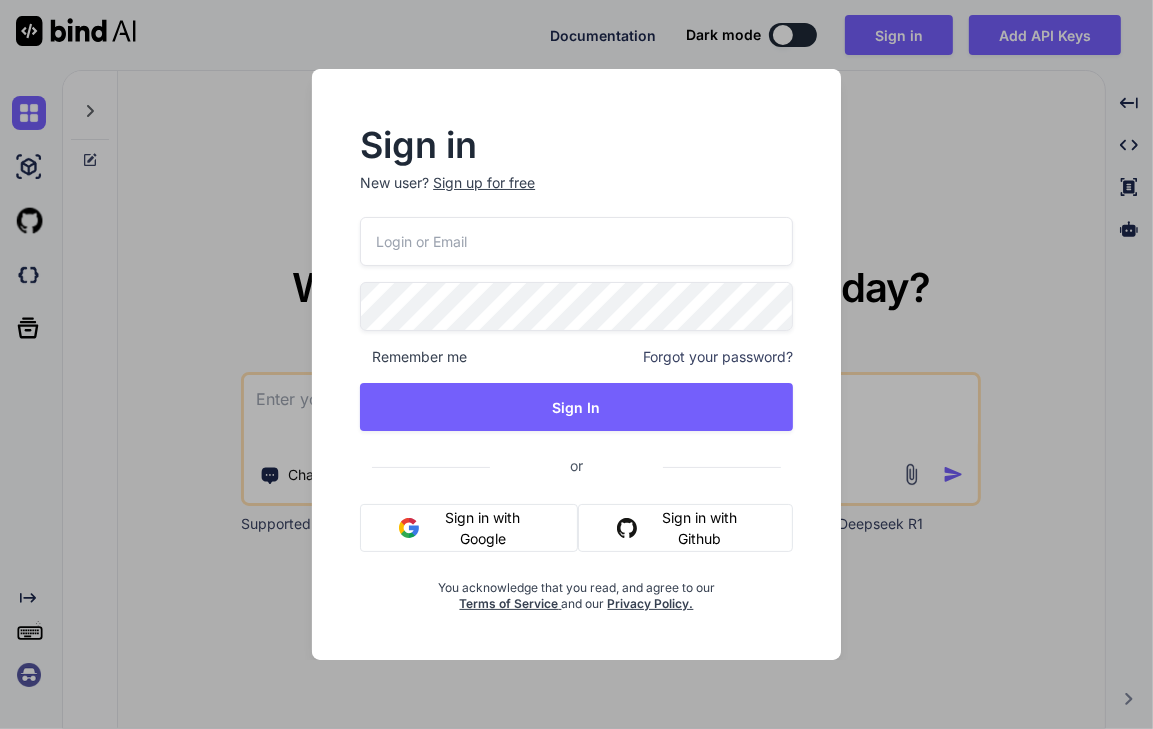 click at bounding box center (576, 241) 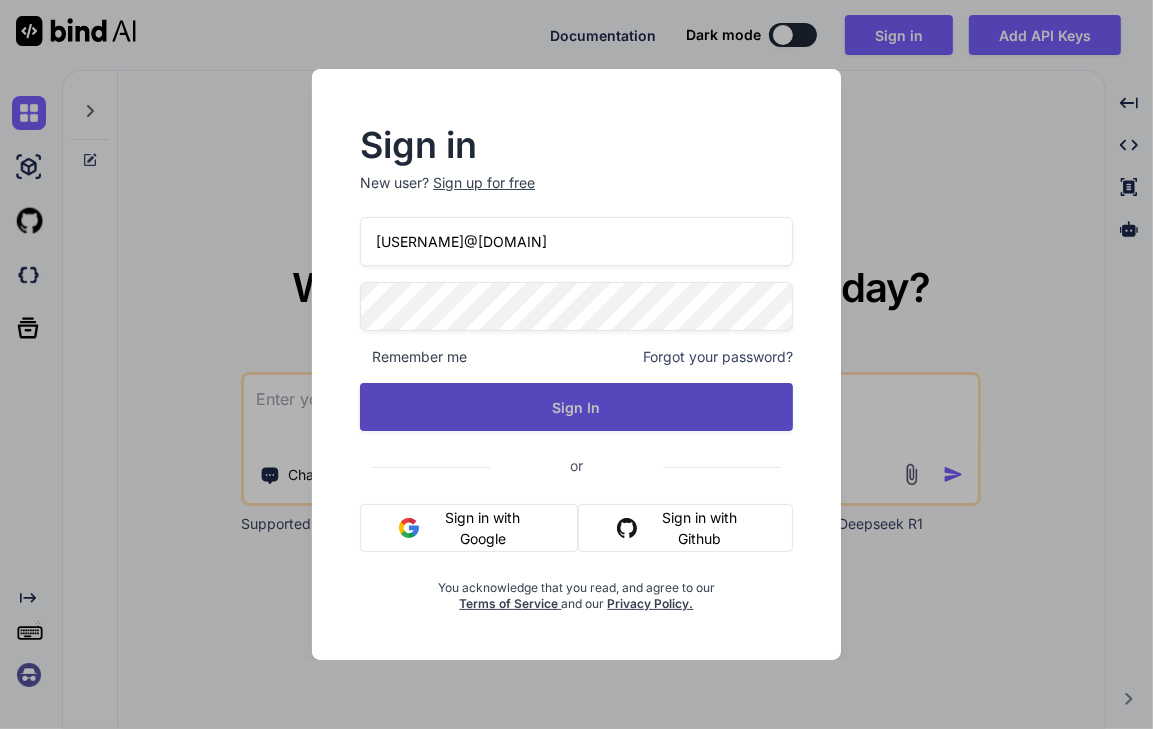 click on "Sign In" at bounding box center (576, 407) 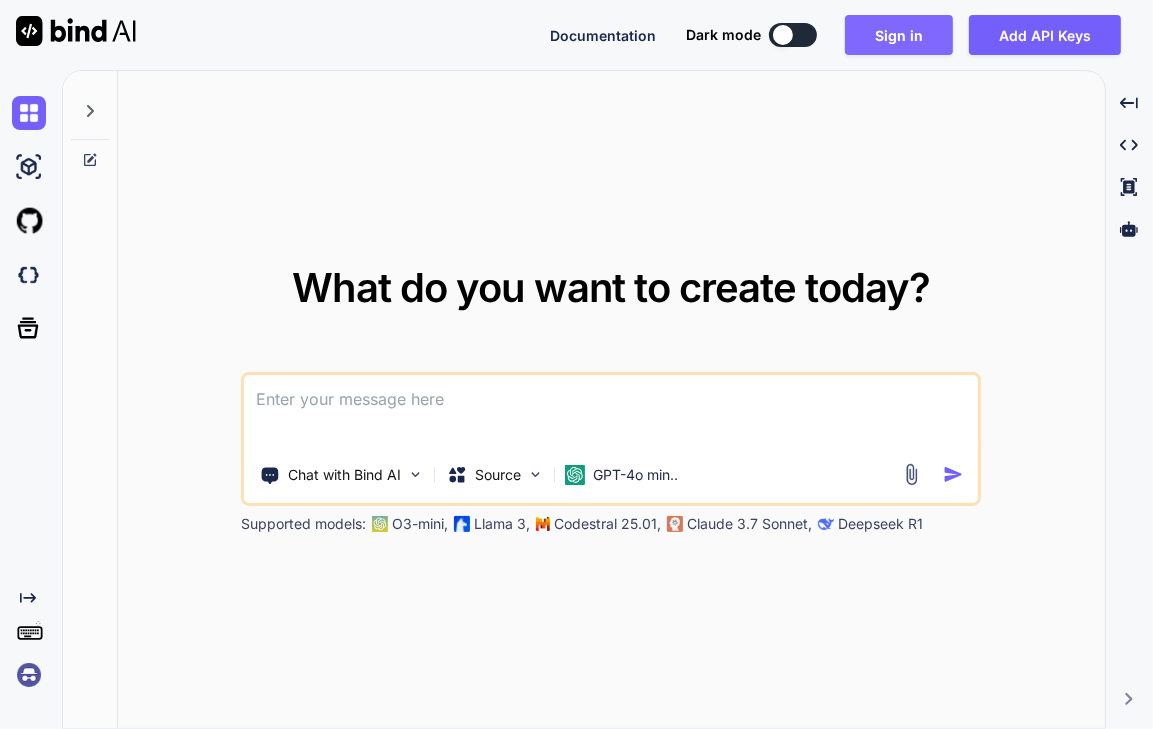 click on "Sign in" at bounding box center [899, 35] 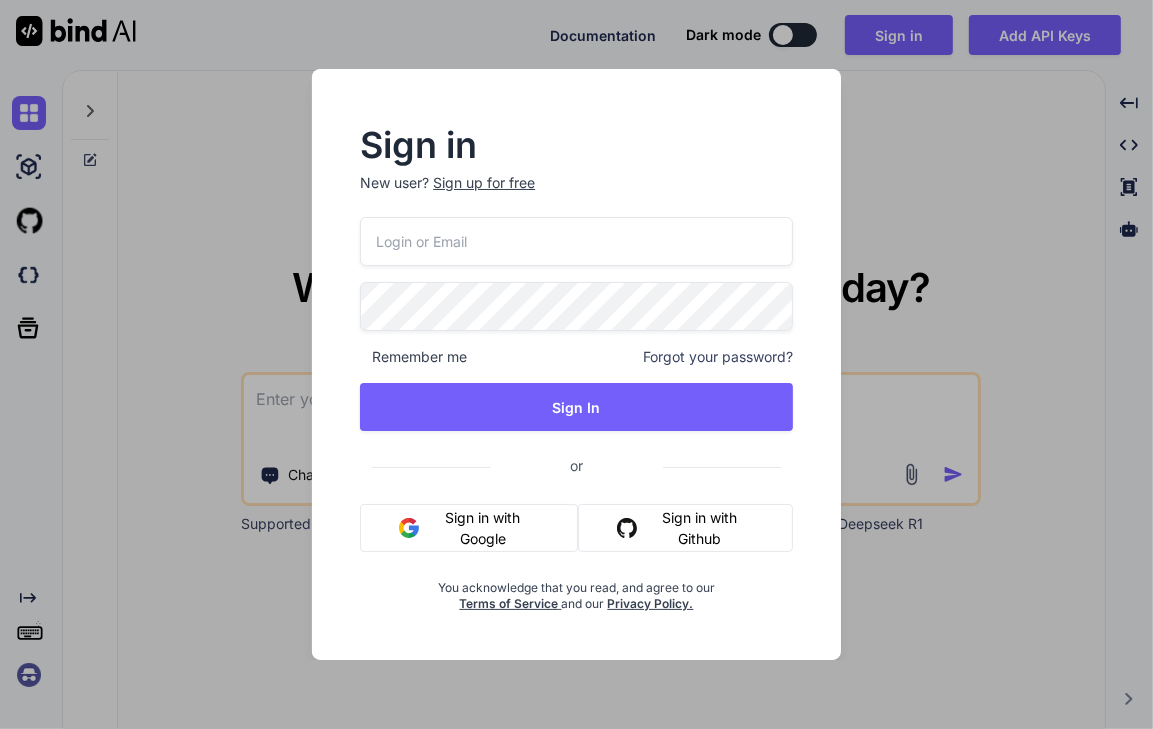 click at bounding box center [576, 241] 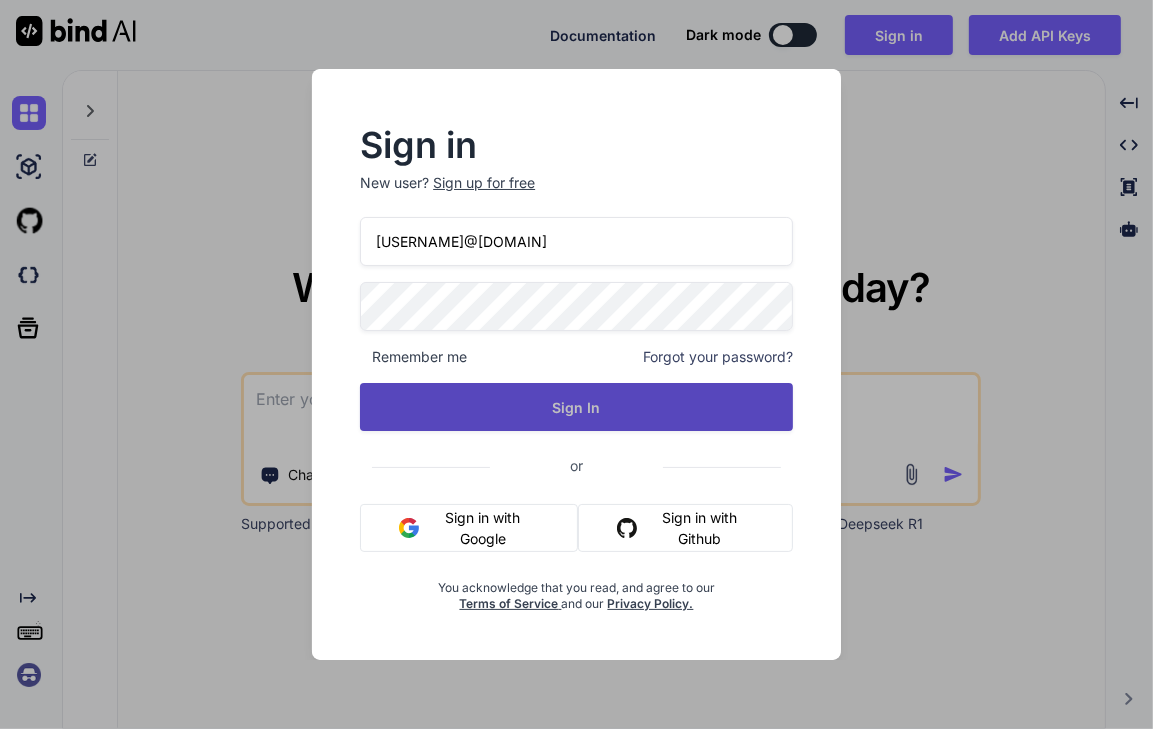 click on "Sign In" at bounding box center [576, 407] 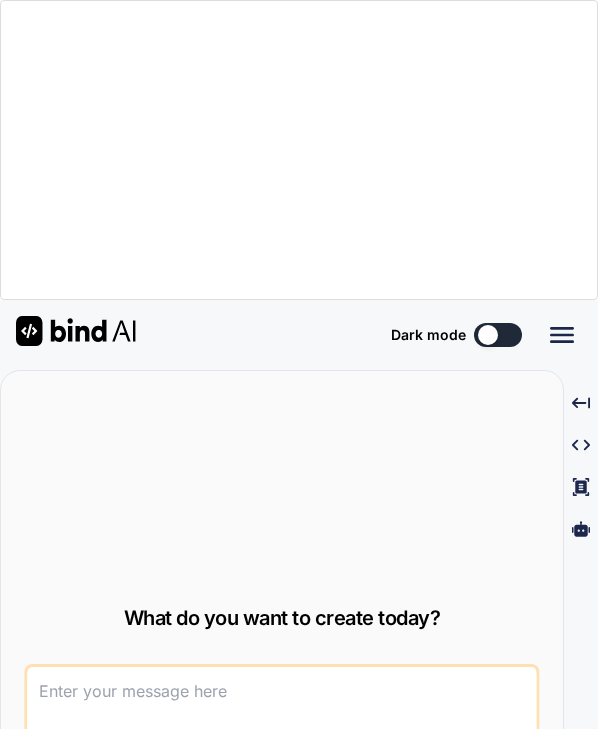 scroll, scrollTop: 0, scrollLeft: 0, axis: both 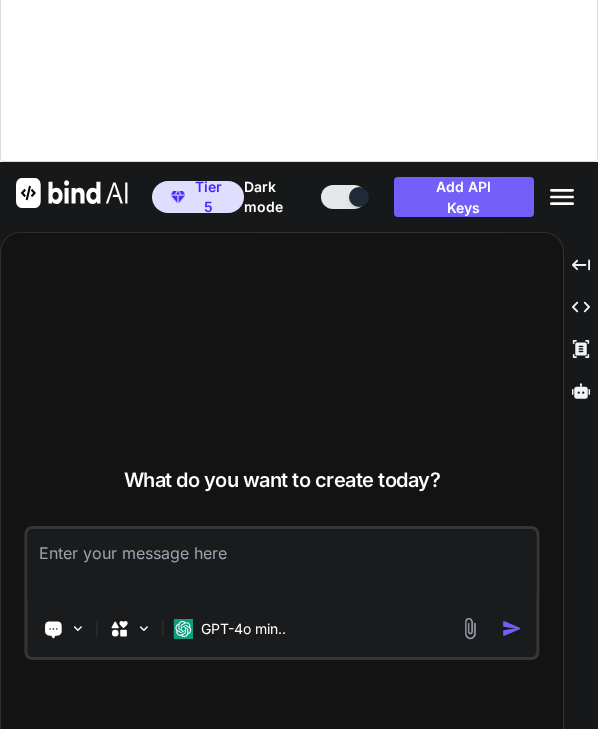 type on "x" 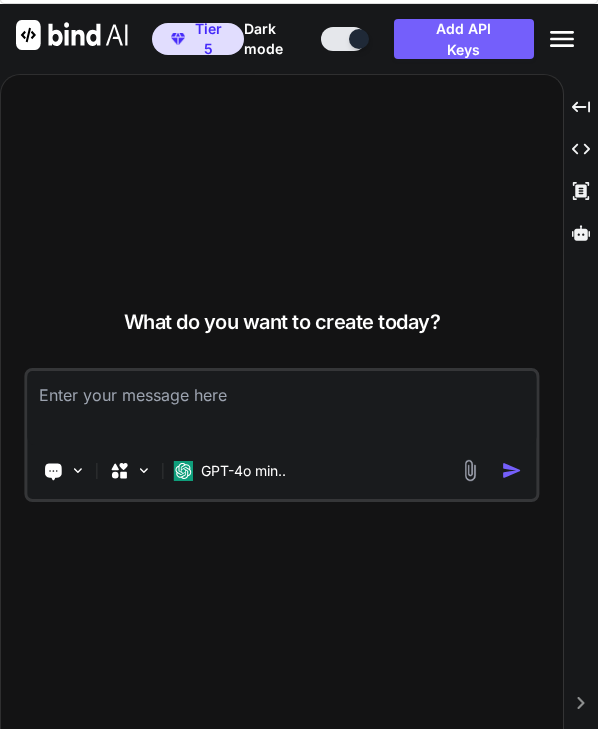scroll, scrollTop: 300, scrollLeft: 0, axis: vertical 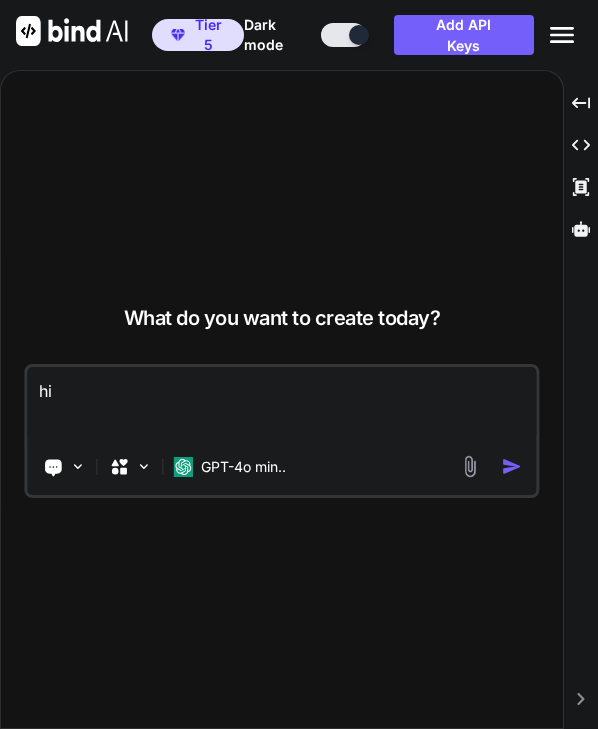 type on "x" 